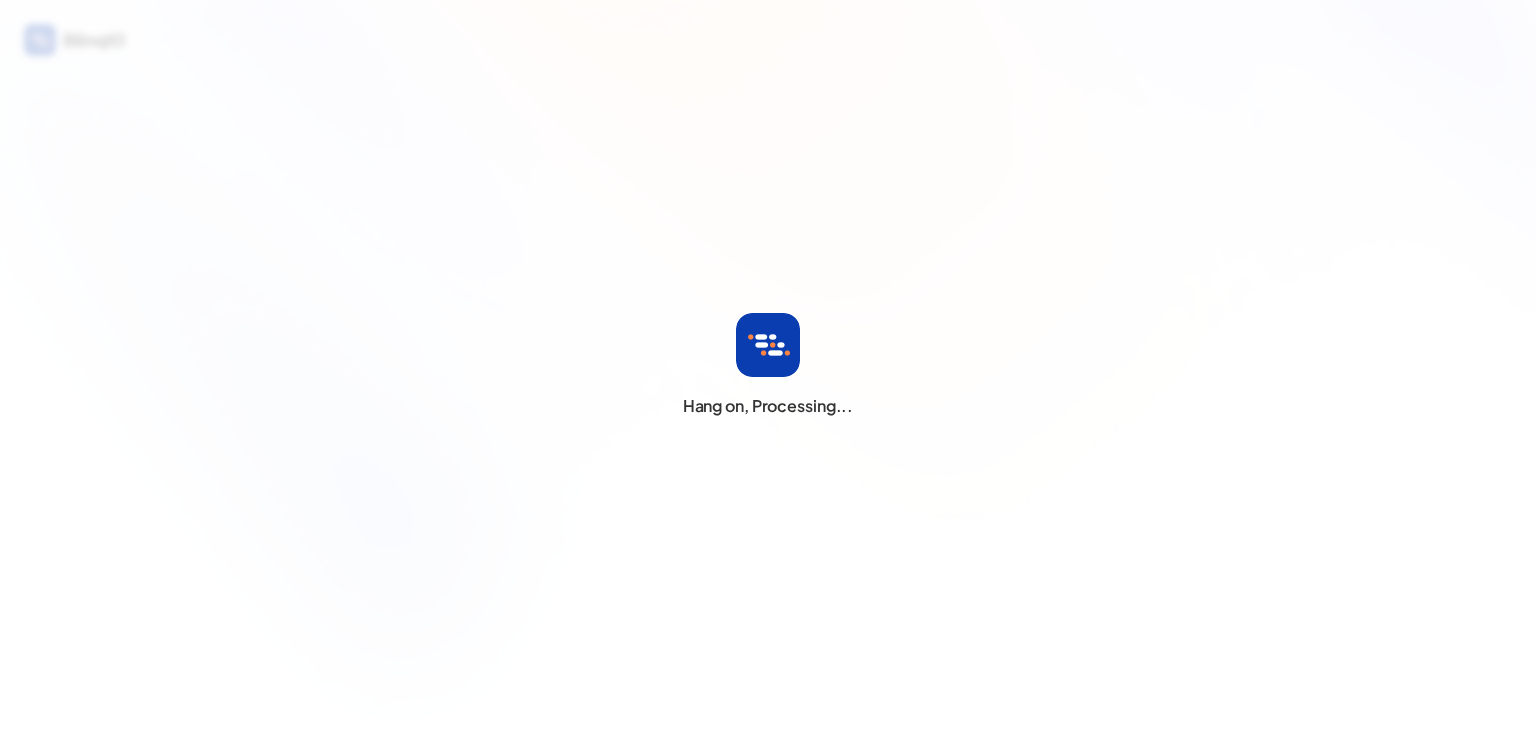 scroll, scrollTop: 0, scrollLeft: 0, axis: both 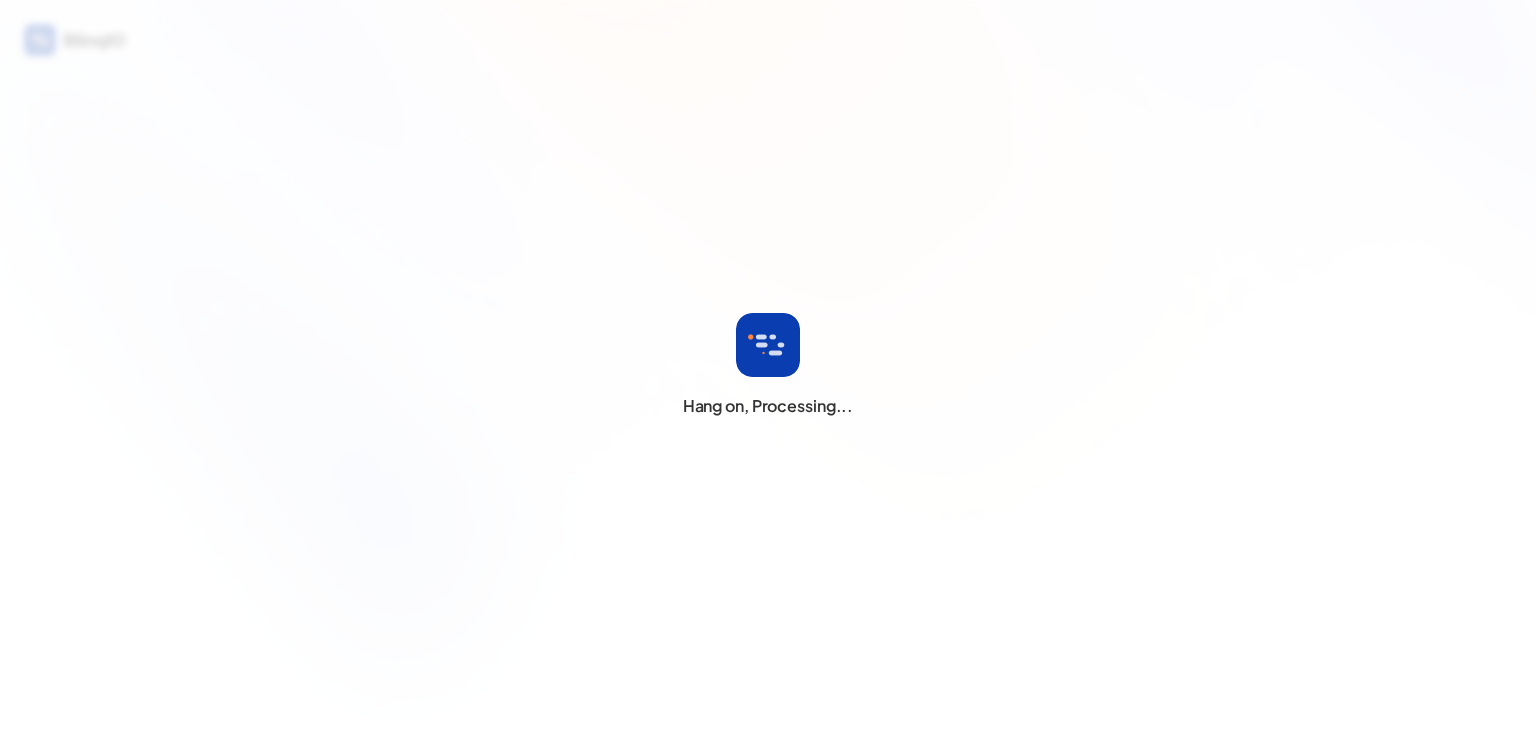 click on "Hang on, Processing..." at bounding box center (768, 365) 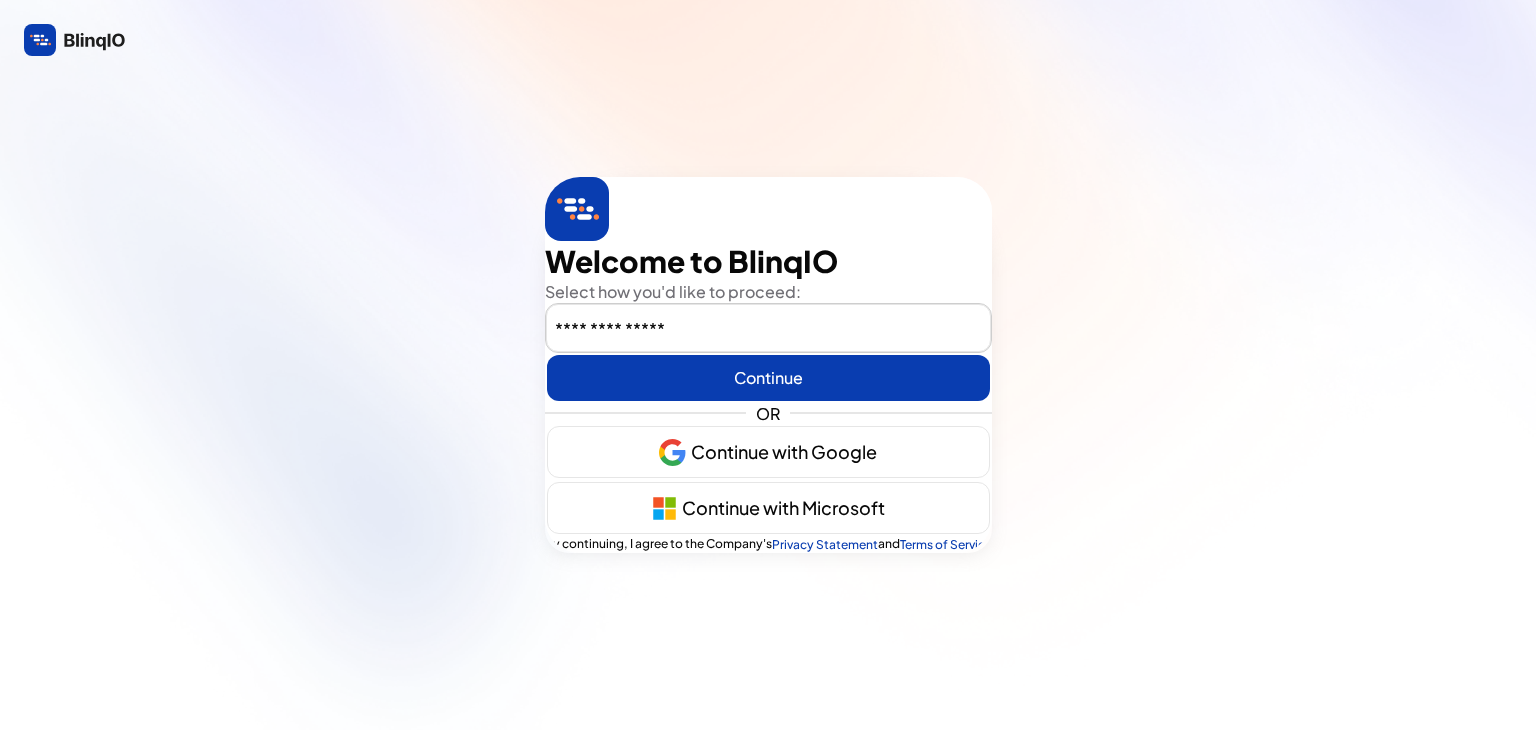 type on "**********" 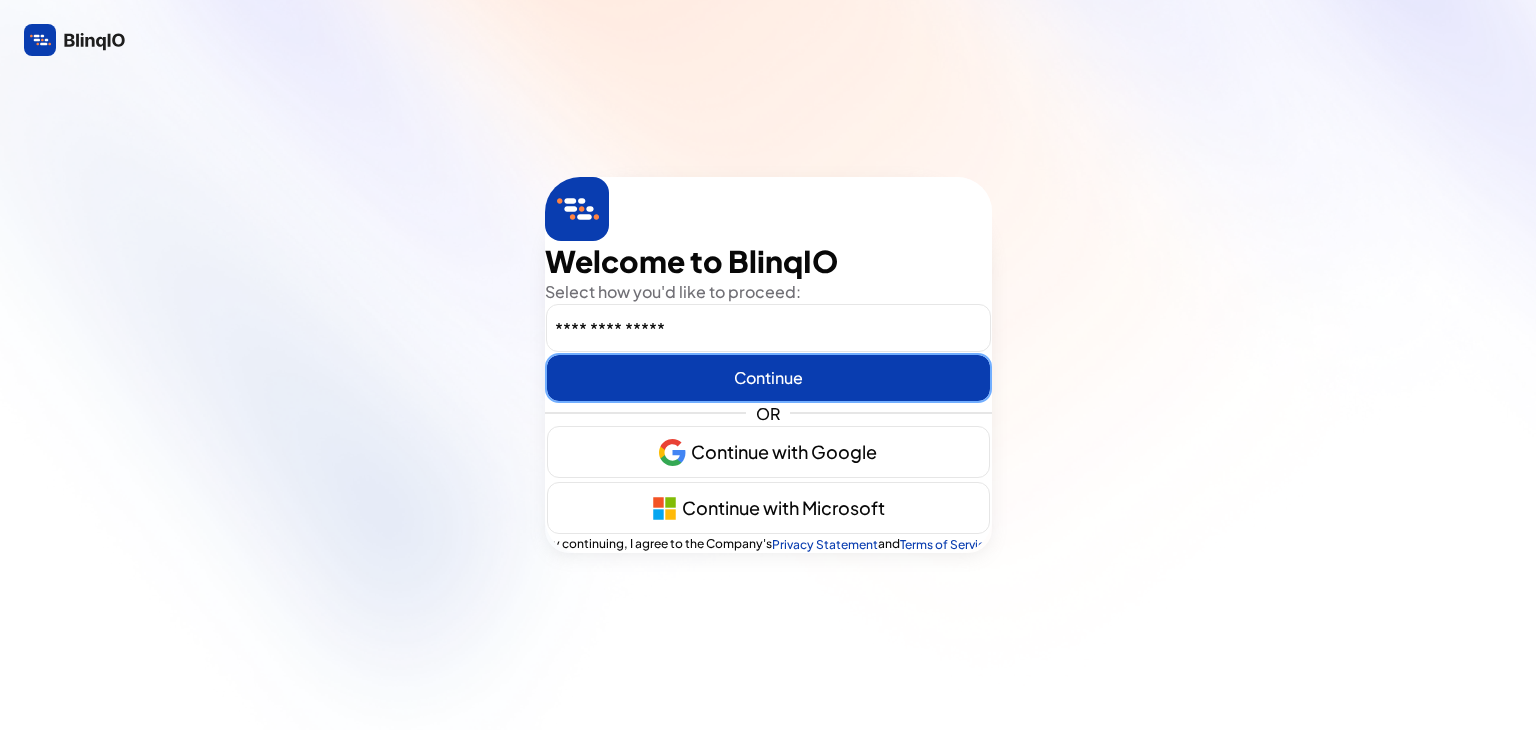 click on "Continue" at bounding box center [768, 378] 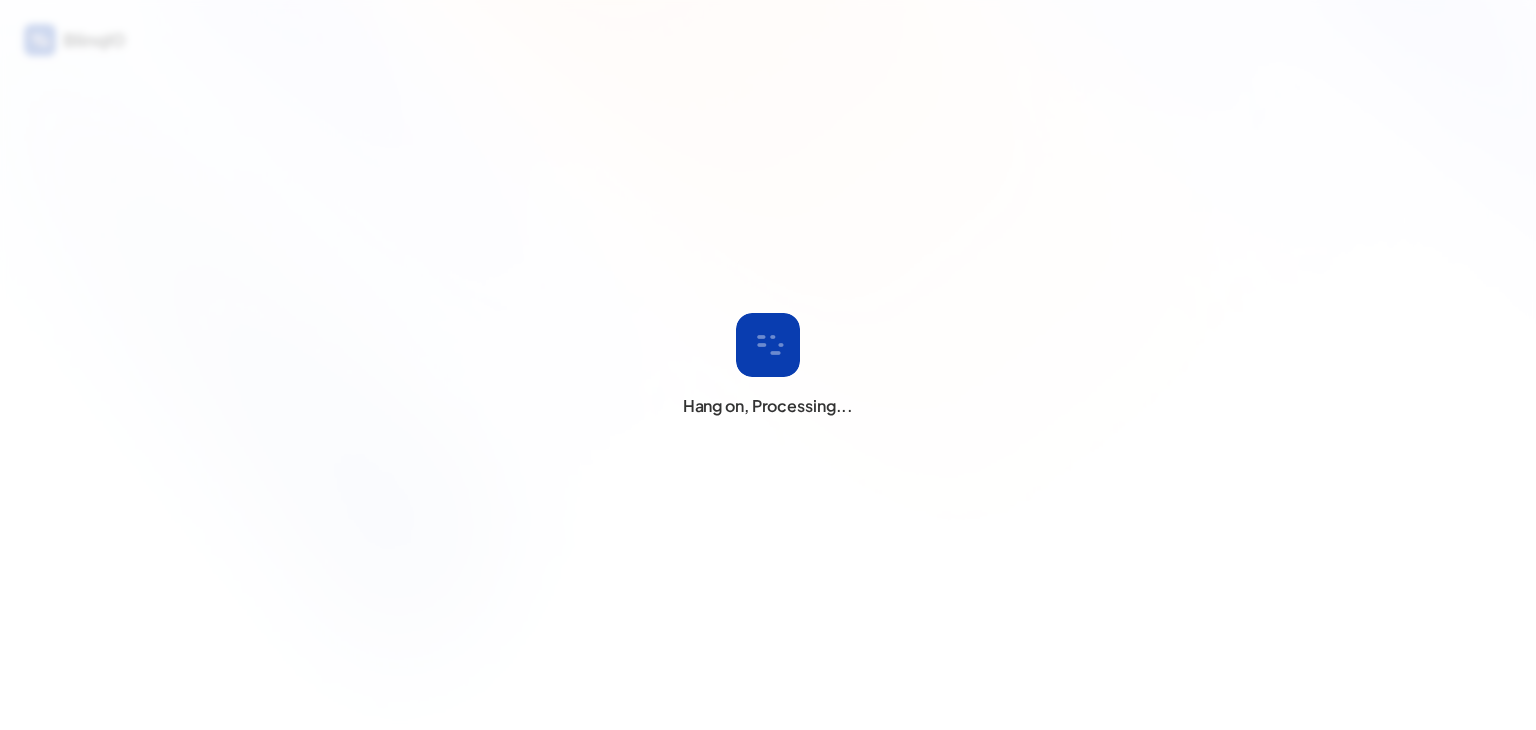 scroll, scrollTop: 0, scrollLeft: 0, axis: both 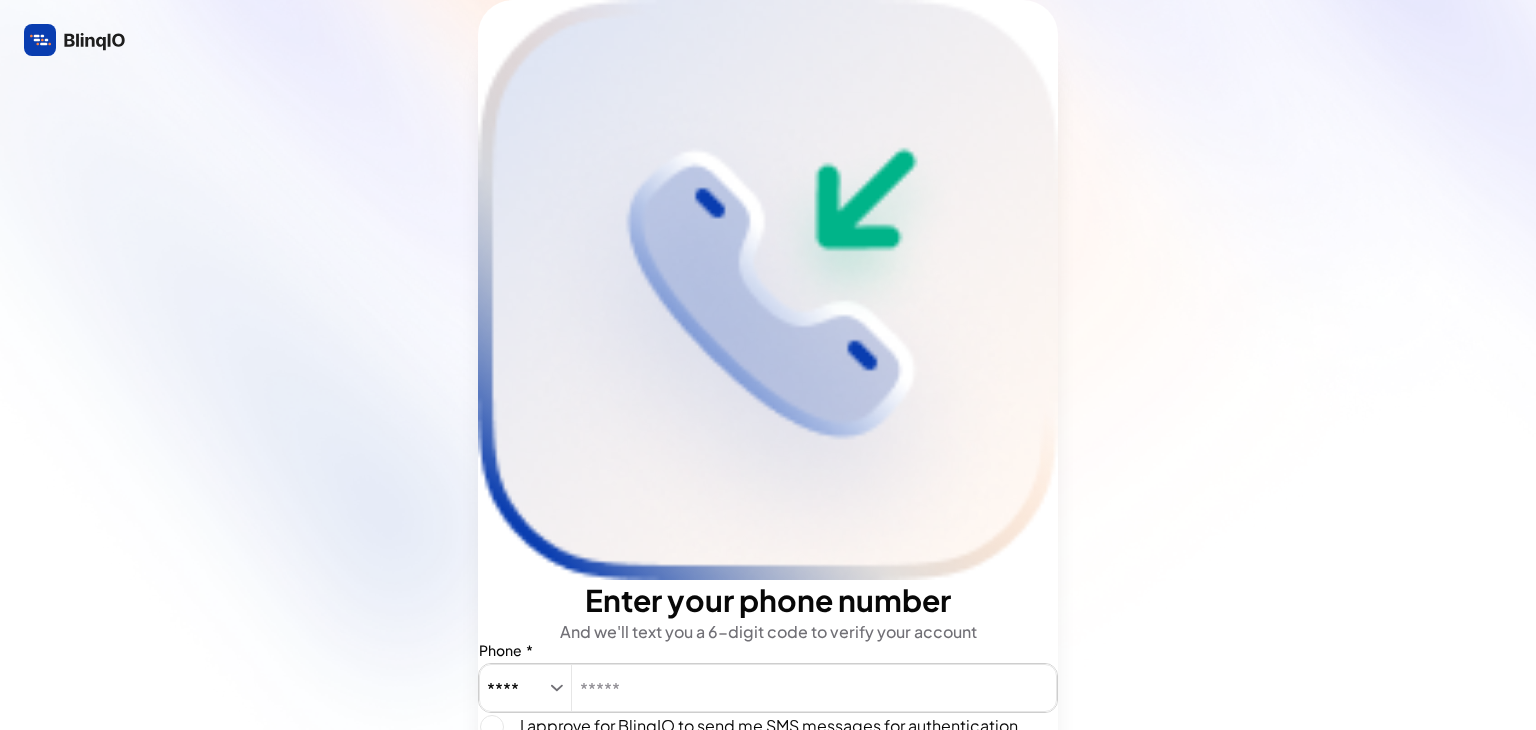 click on "****" at bounding box center [511, 688] 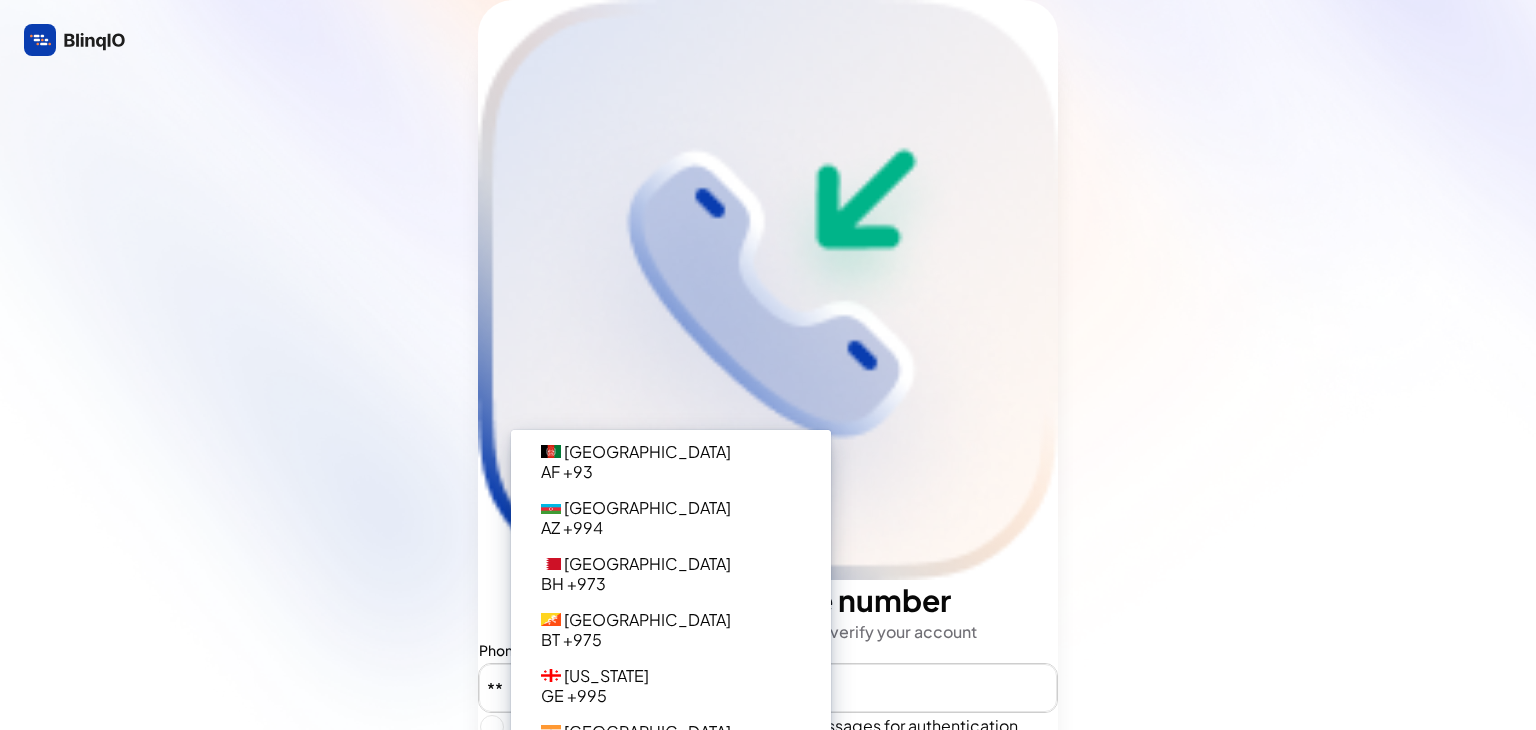type on "***" 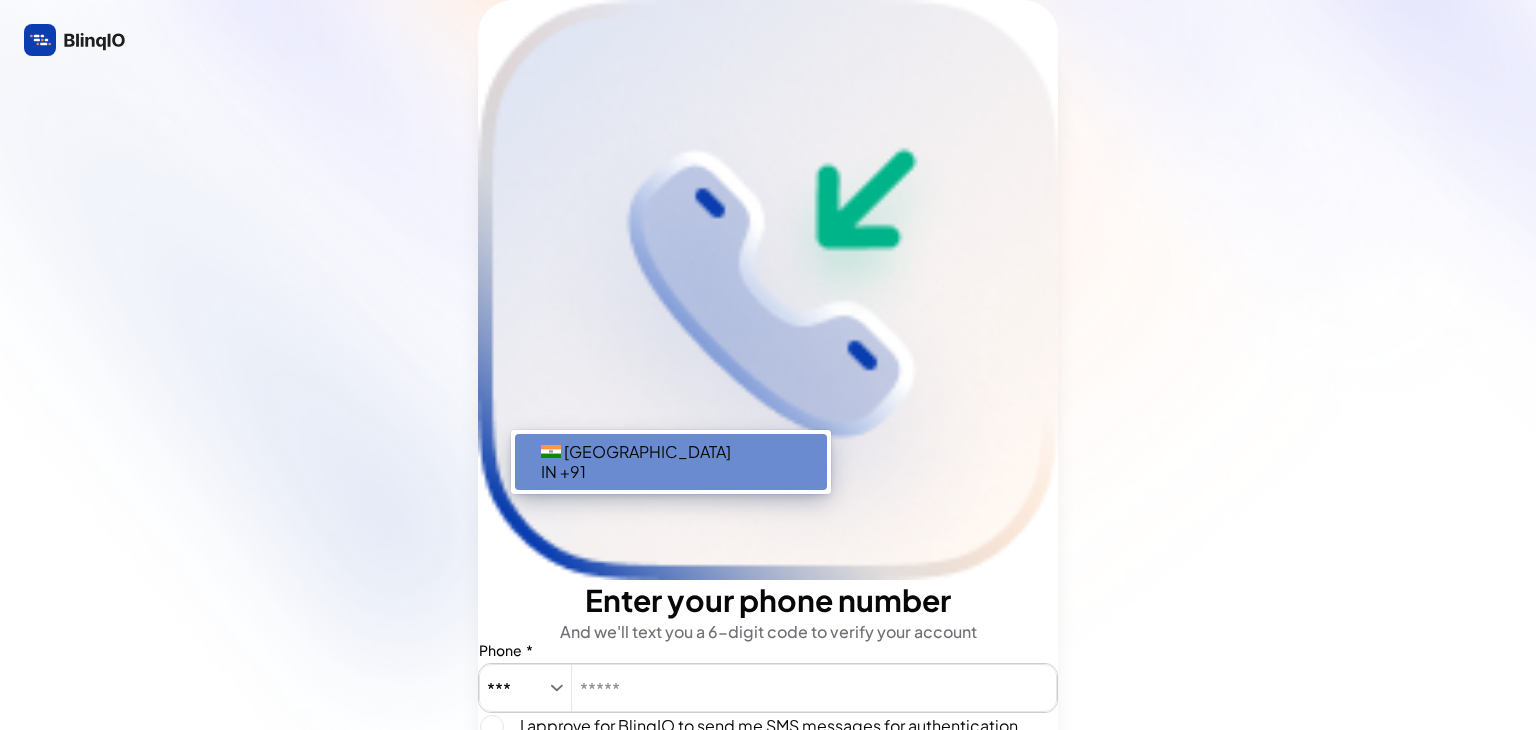 click at bounding box center (552, 451) 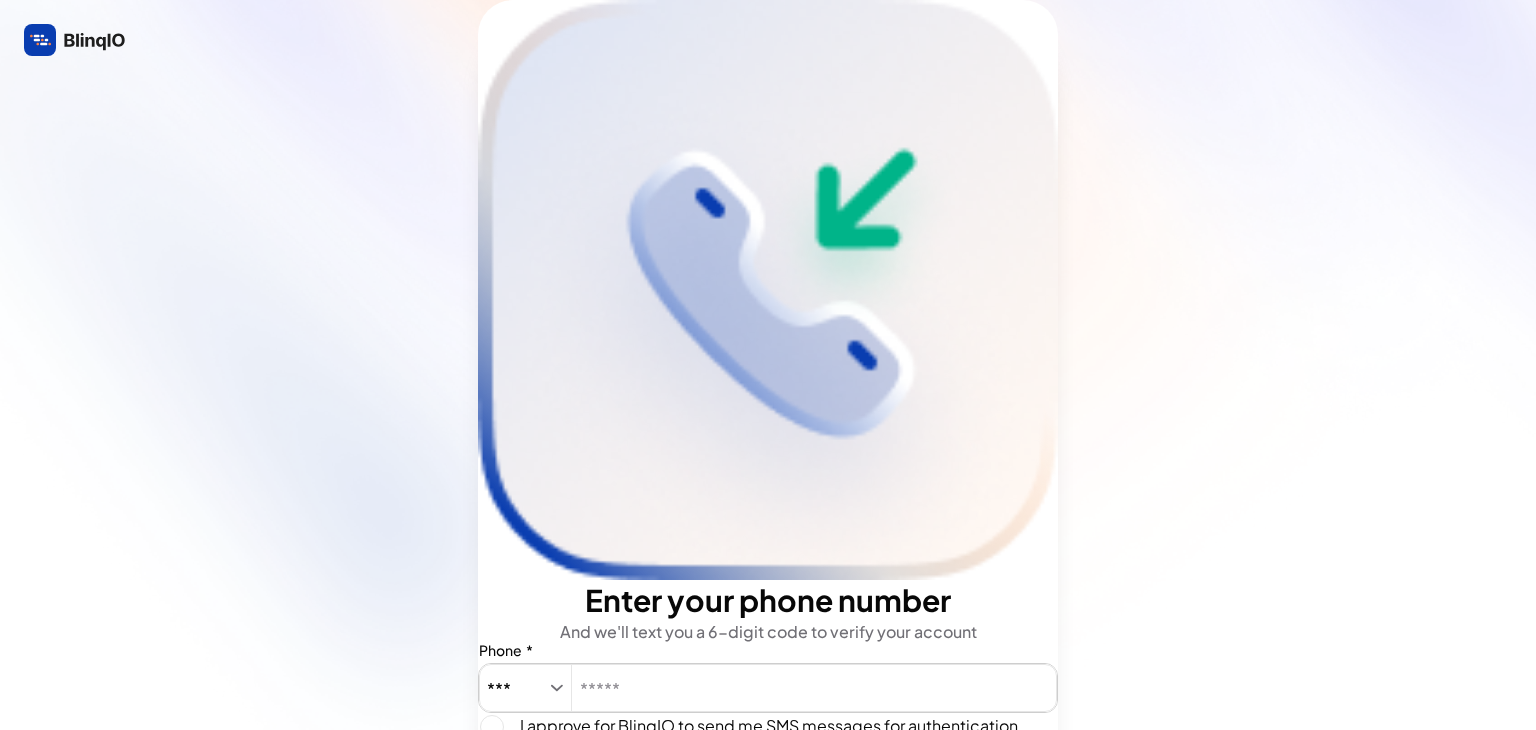 type on "***" 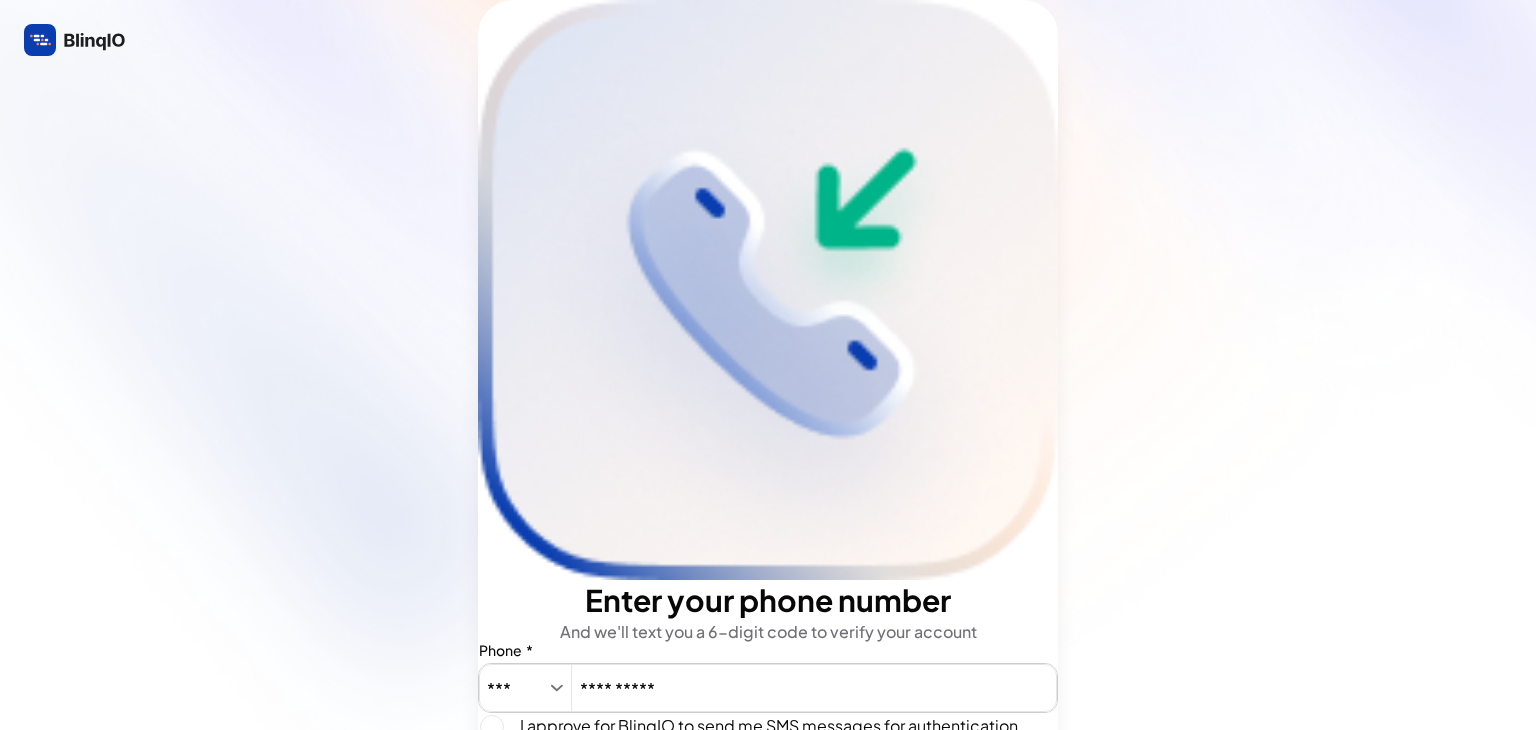 type on "**********" 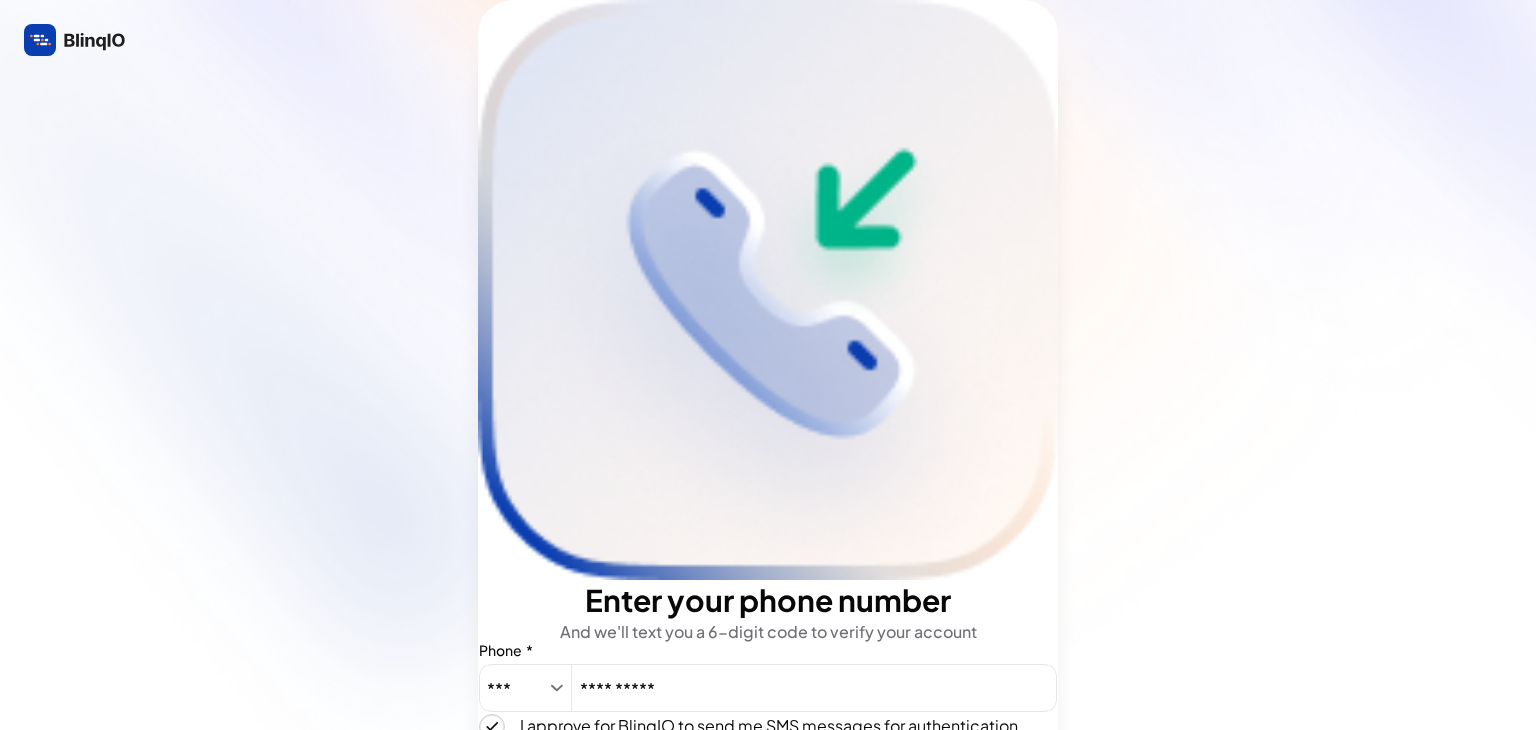 type on "true" 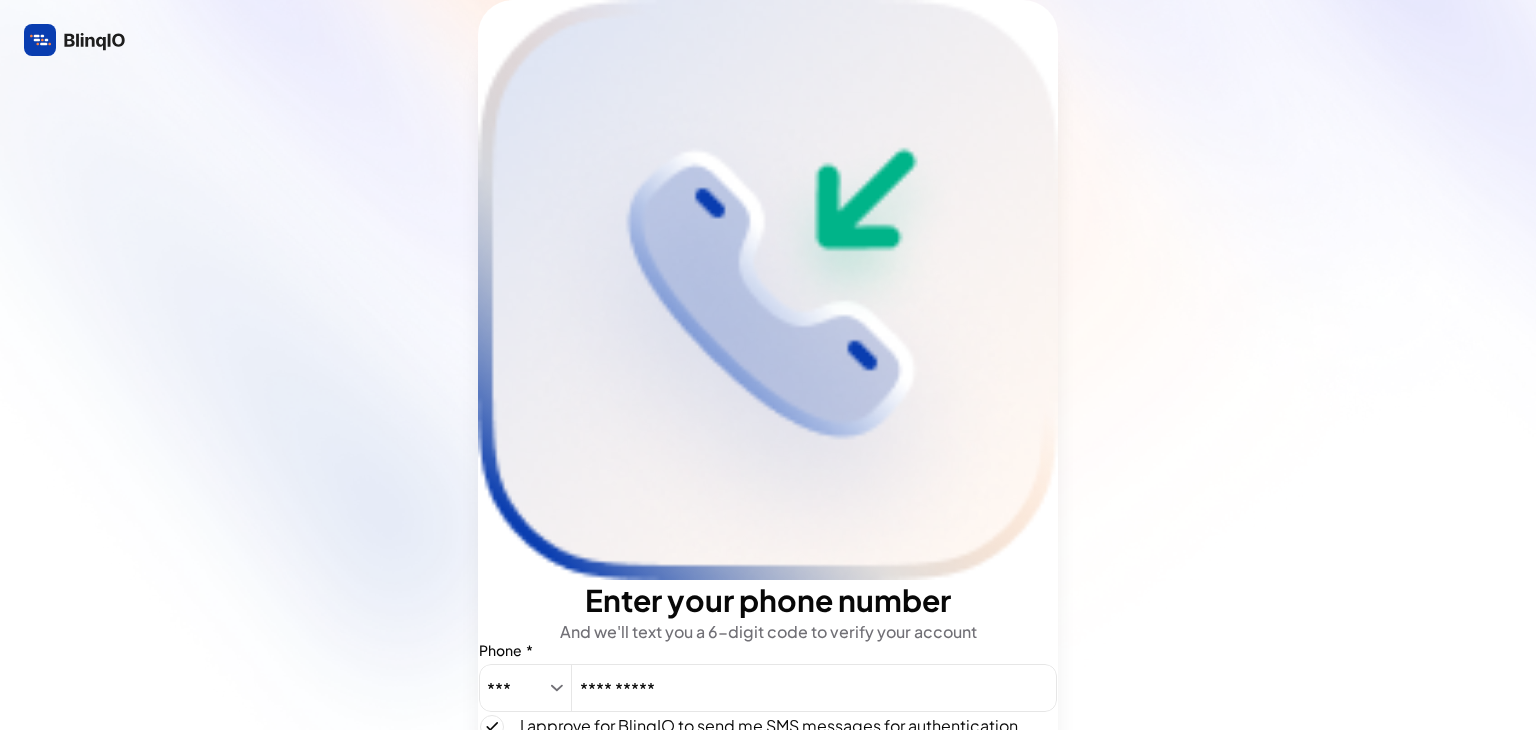 click at bounding box center [565, 802] 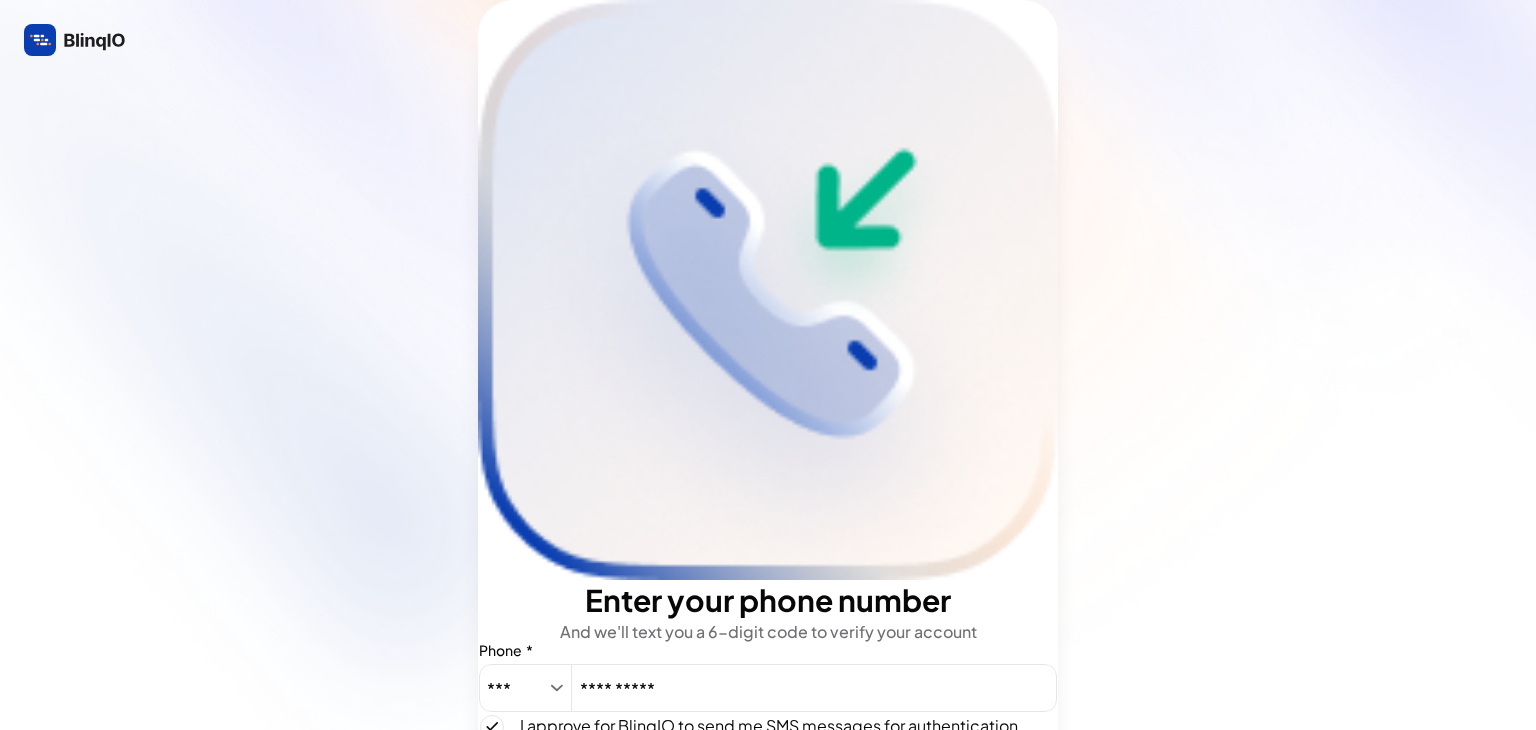 click on "Enter your phone number
And we'll text you a 6-digit code to verify your account
Privacy Statement | Terms of Service Send the code" at bounding box center [768, 413] 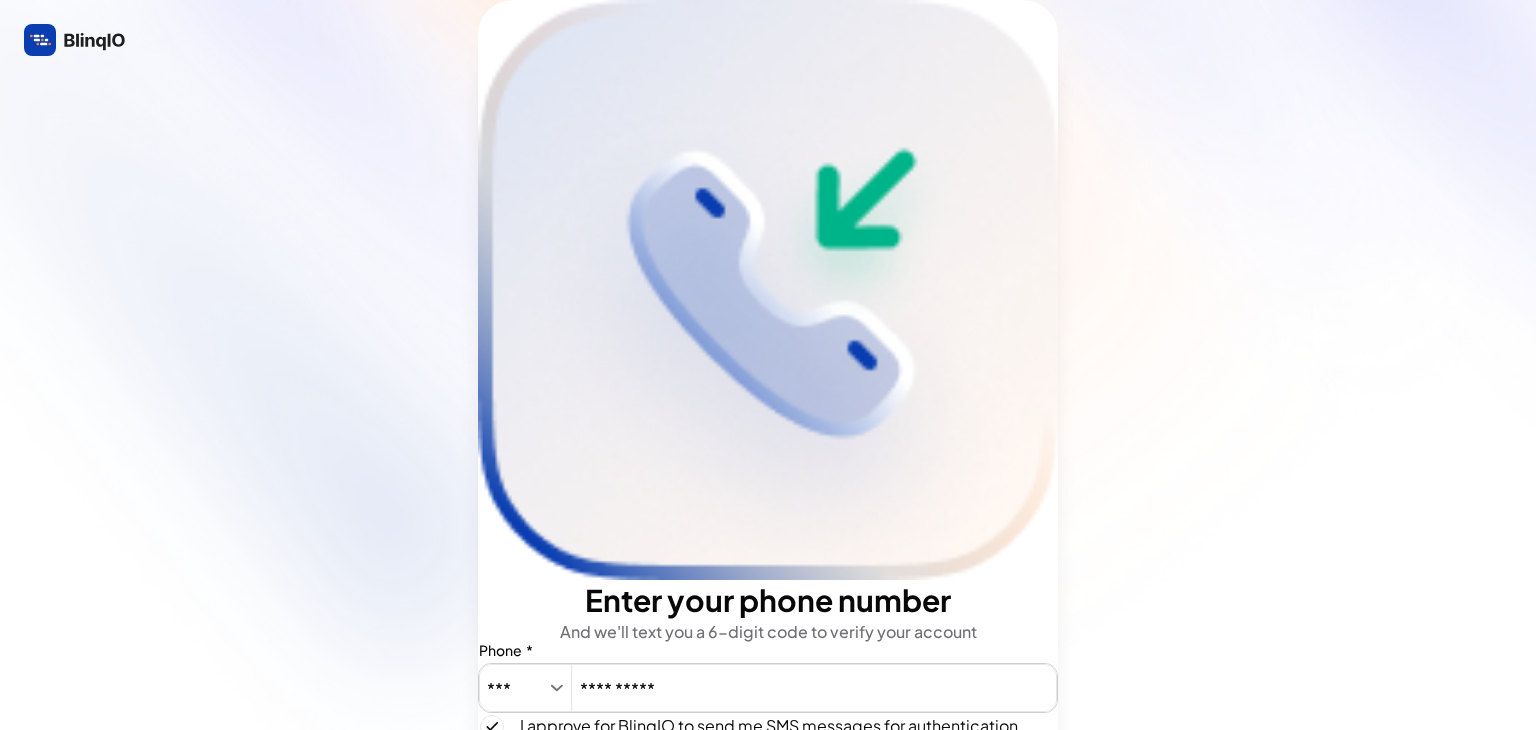 click on "**********" at bounding box center (814, 688) 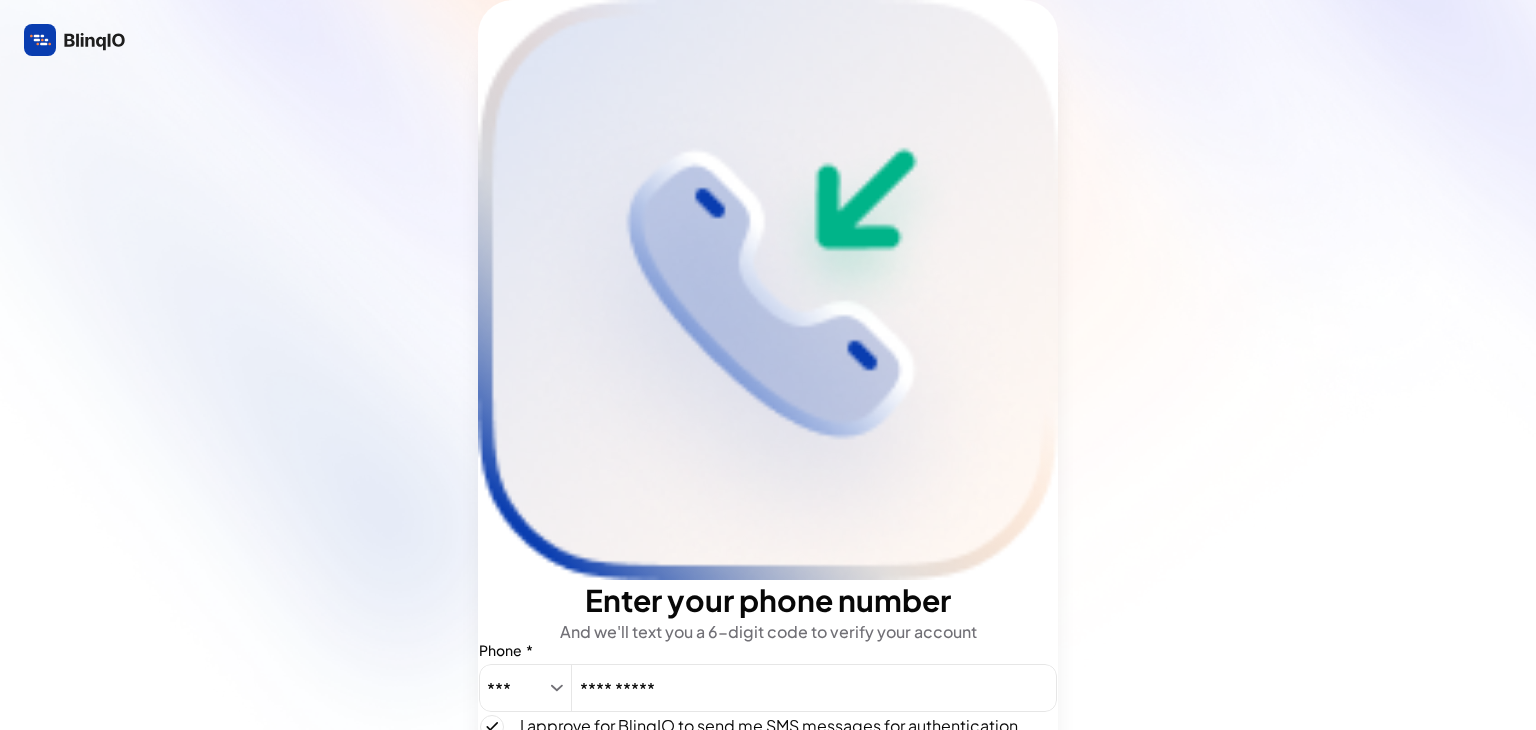 click on "Send the code" at bounding box center [565, 802] 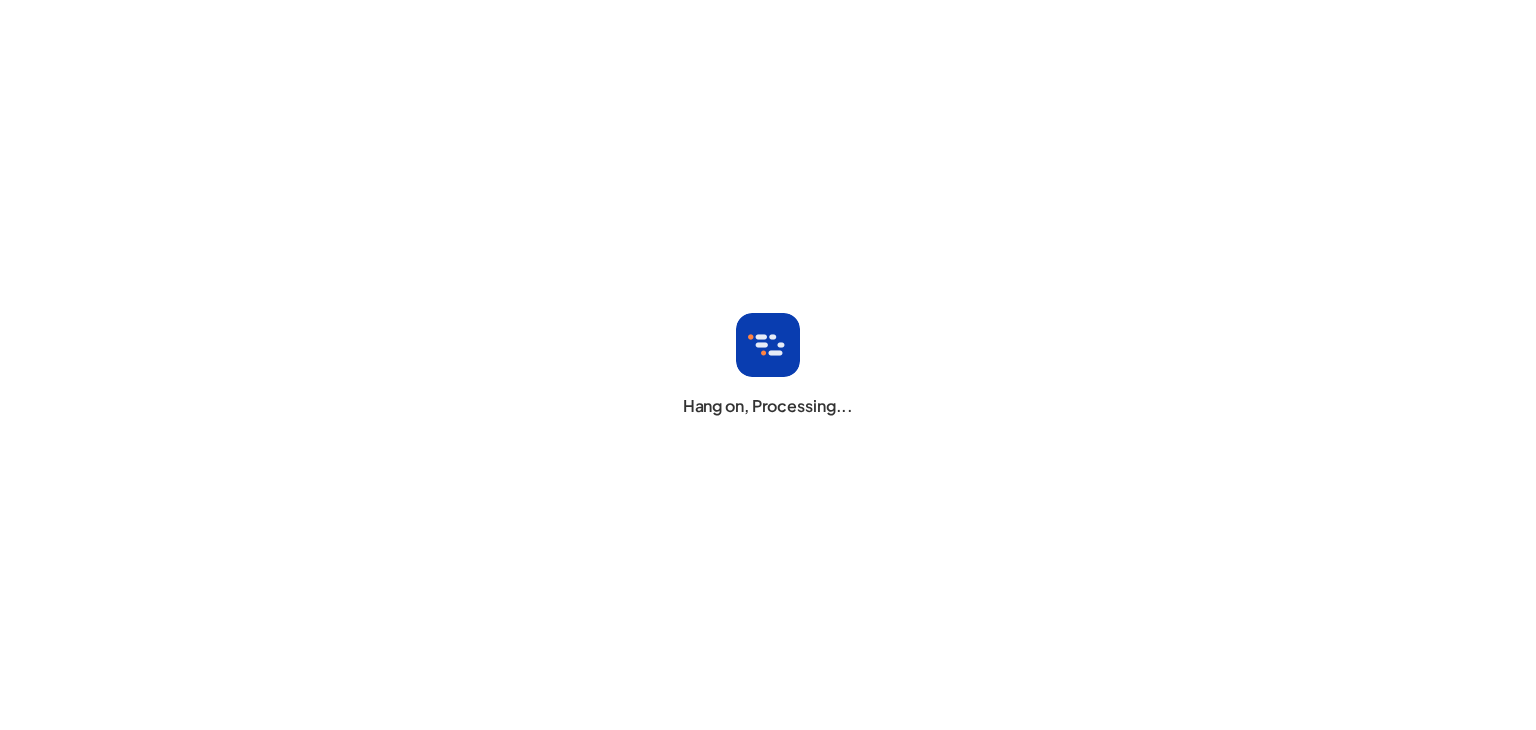 scroll, scrollTop: 0, scrollLeft: 0, axis: both 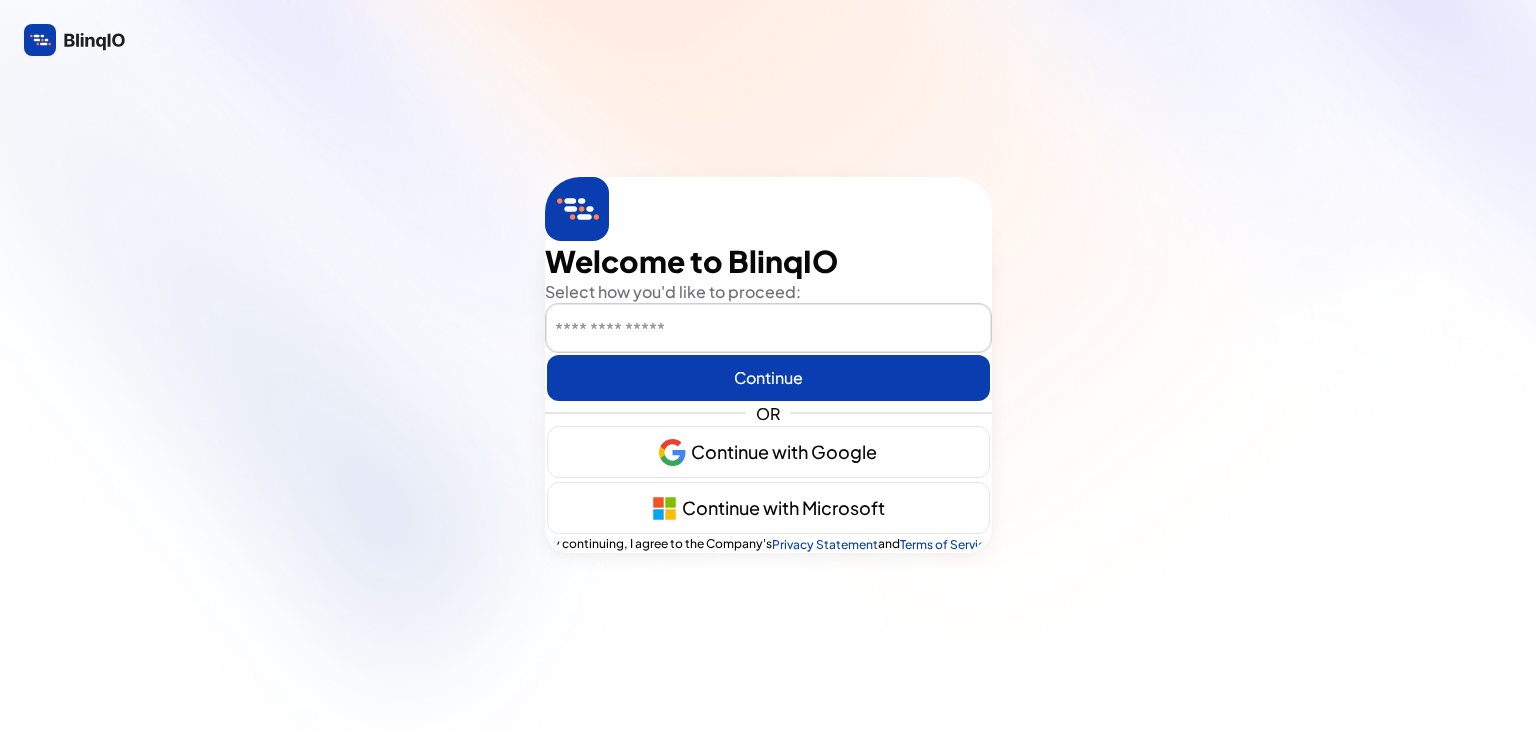 click at bounding box center [768, 329] 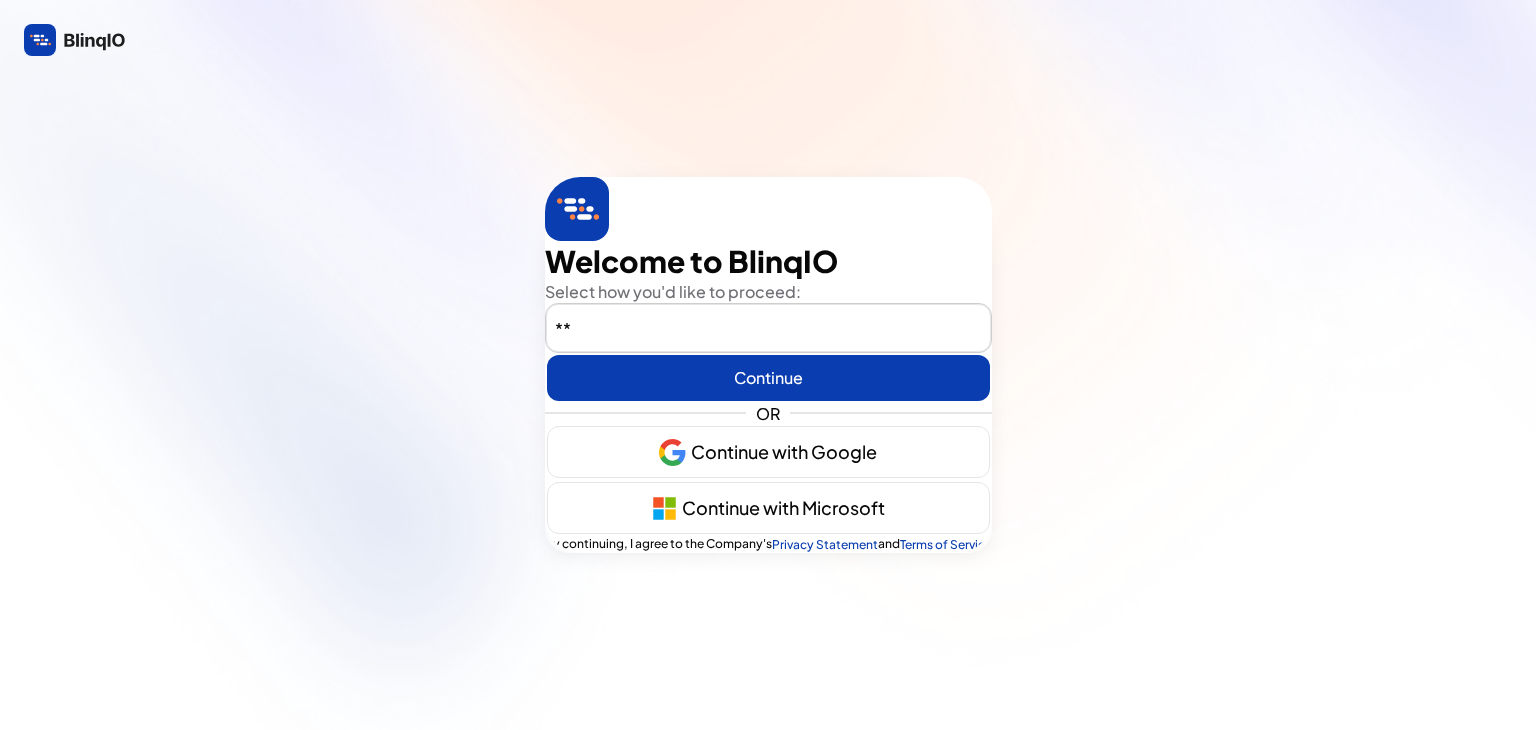 type on "*" 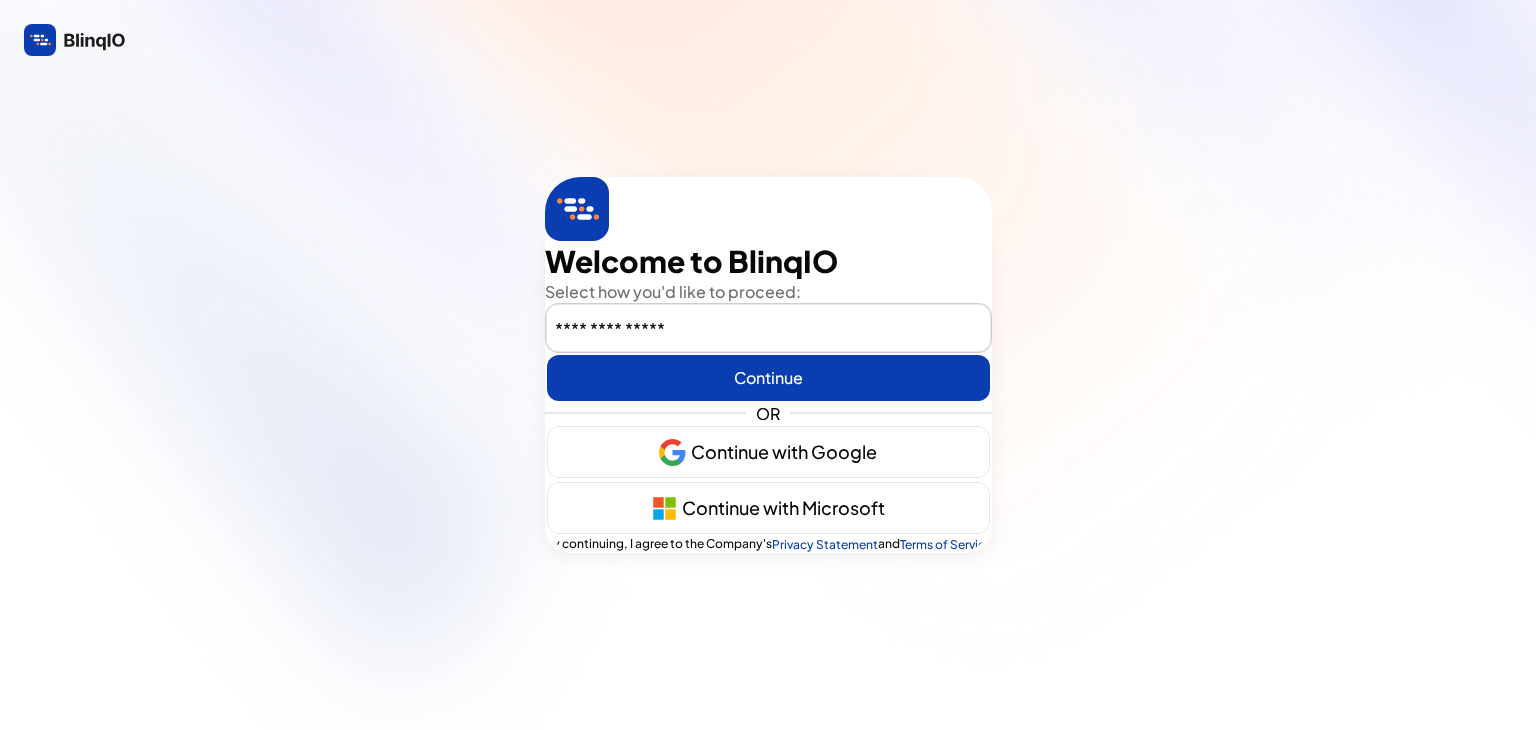 type on "**********" 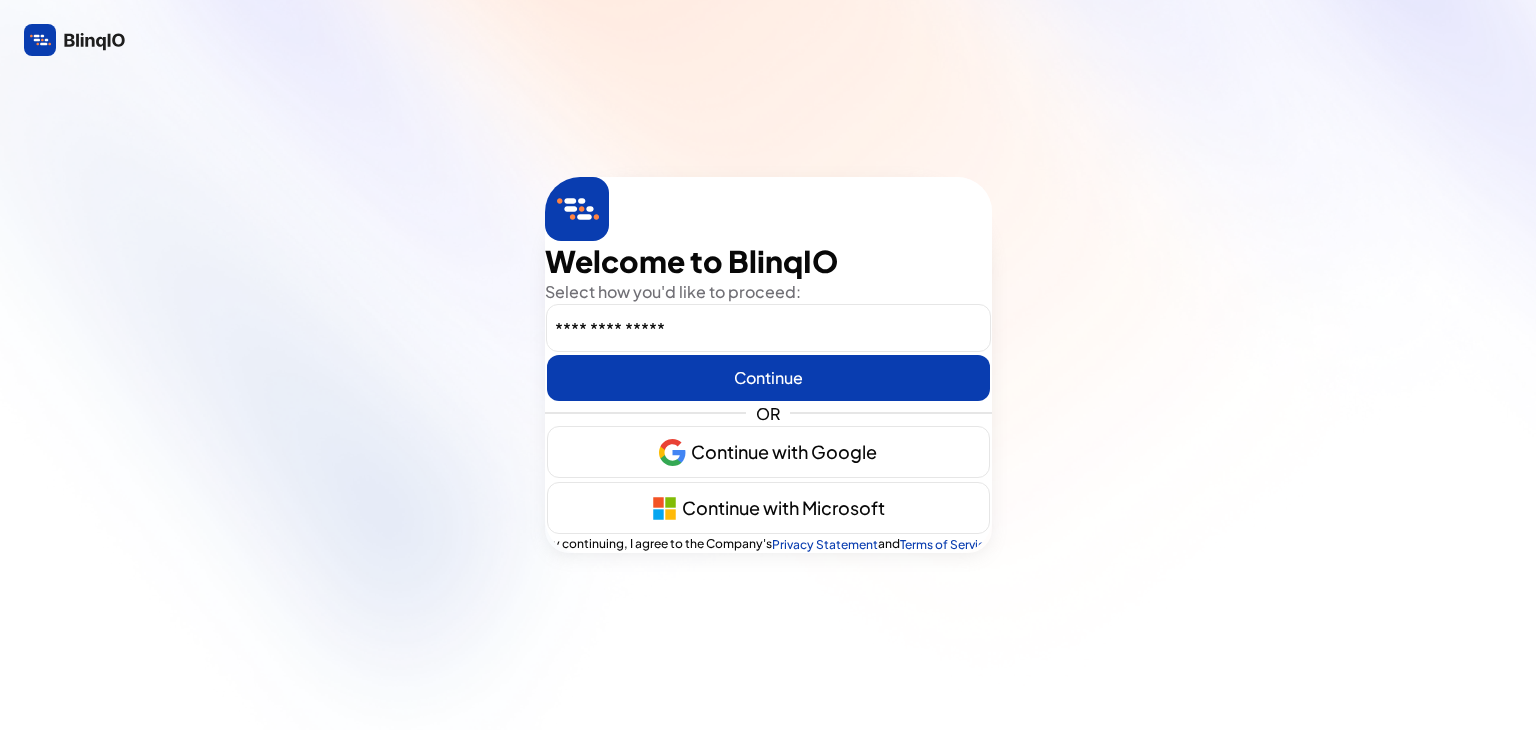 click on "<b>Welcome to BlinqIO</b>
Select how you'd like to proceed:
Continue OR Continue with Google Continue with Microsoft By continuing, I agree to the Company's Privacy Statement and Terms of Service" at bounding box center [768, 365] 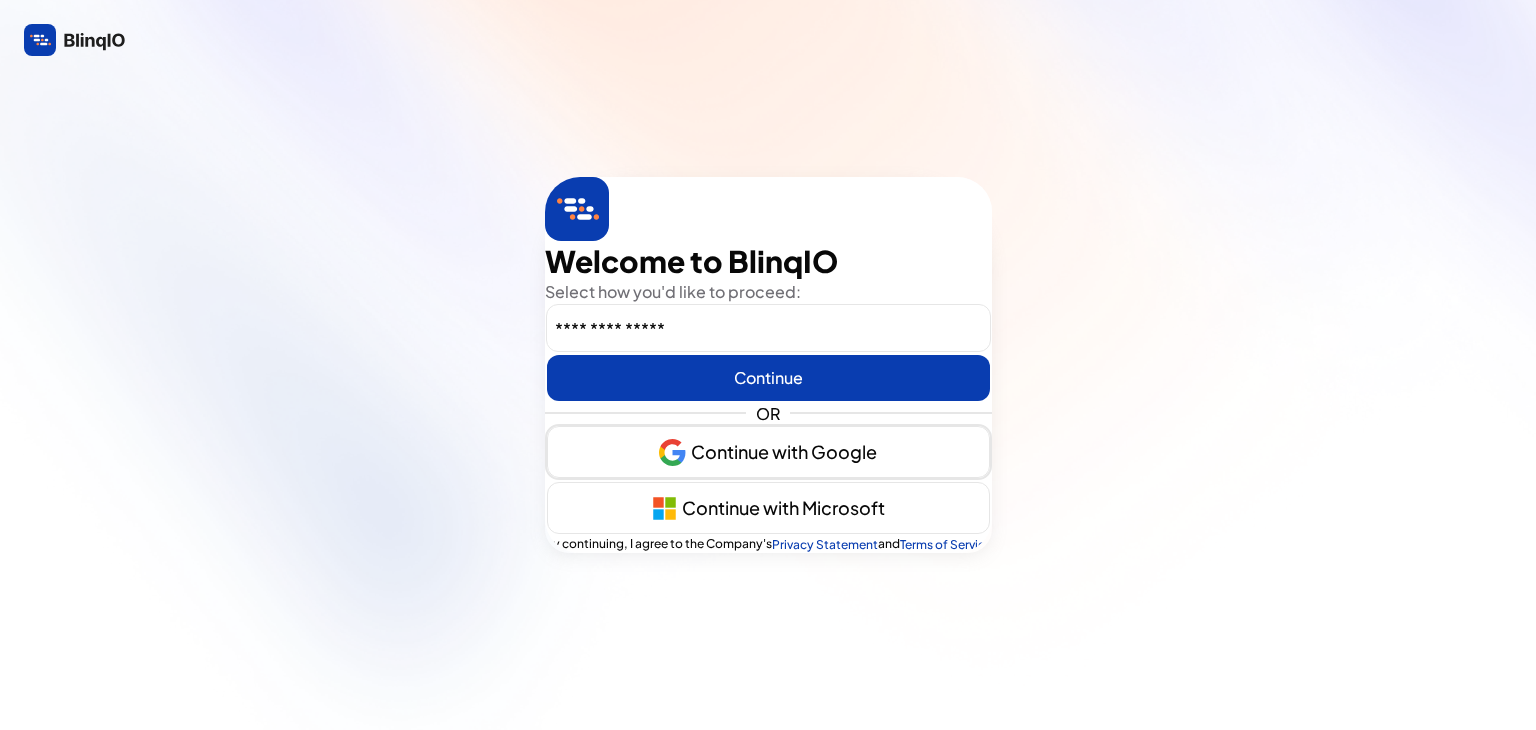 click on "Continue with Google" at bounding box center [768, 452] 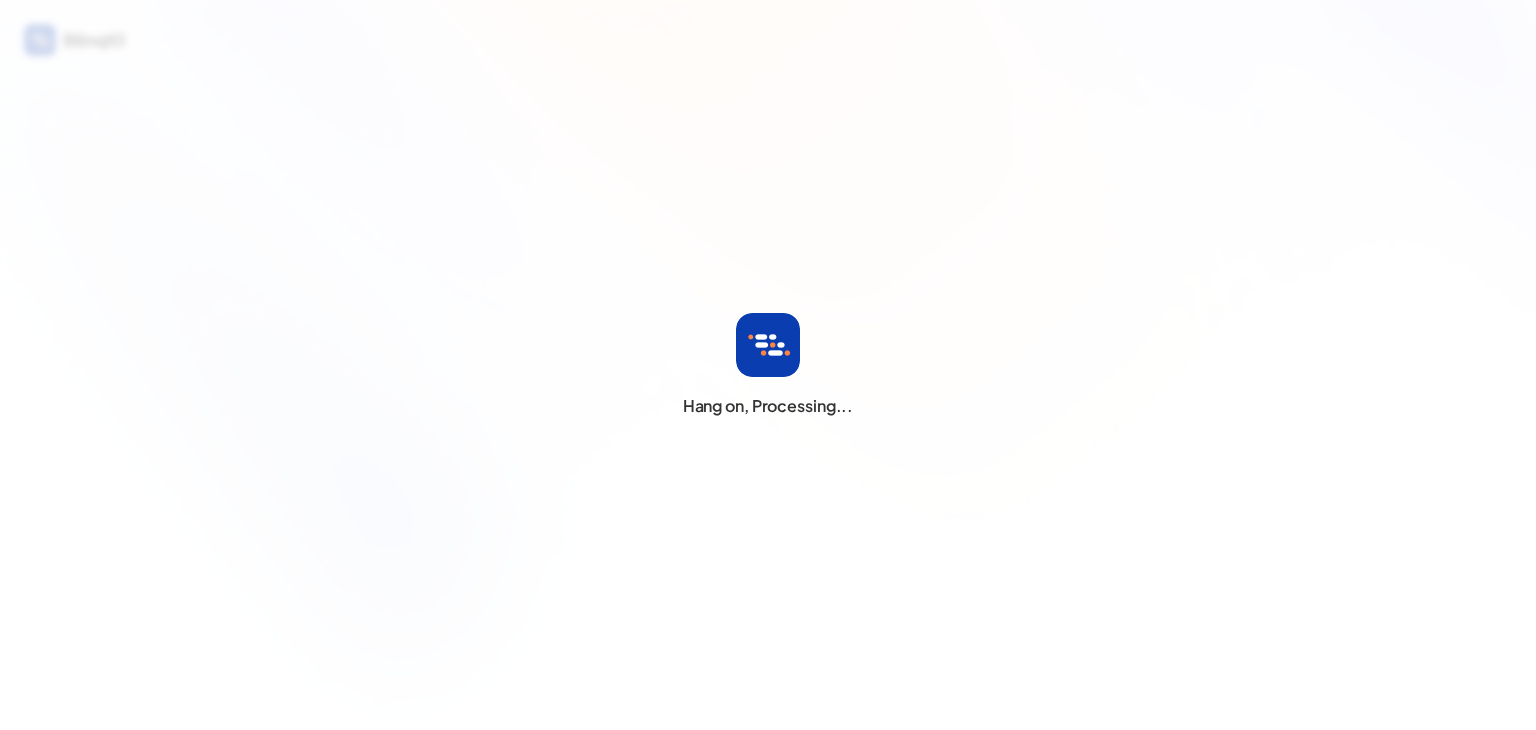 scroll, scrollTop: 0, scrollLeft: 0, axis: both 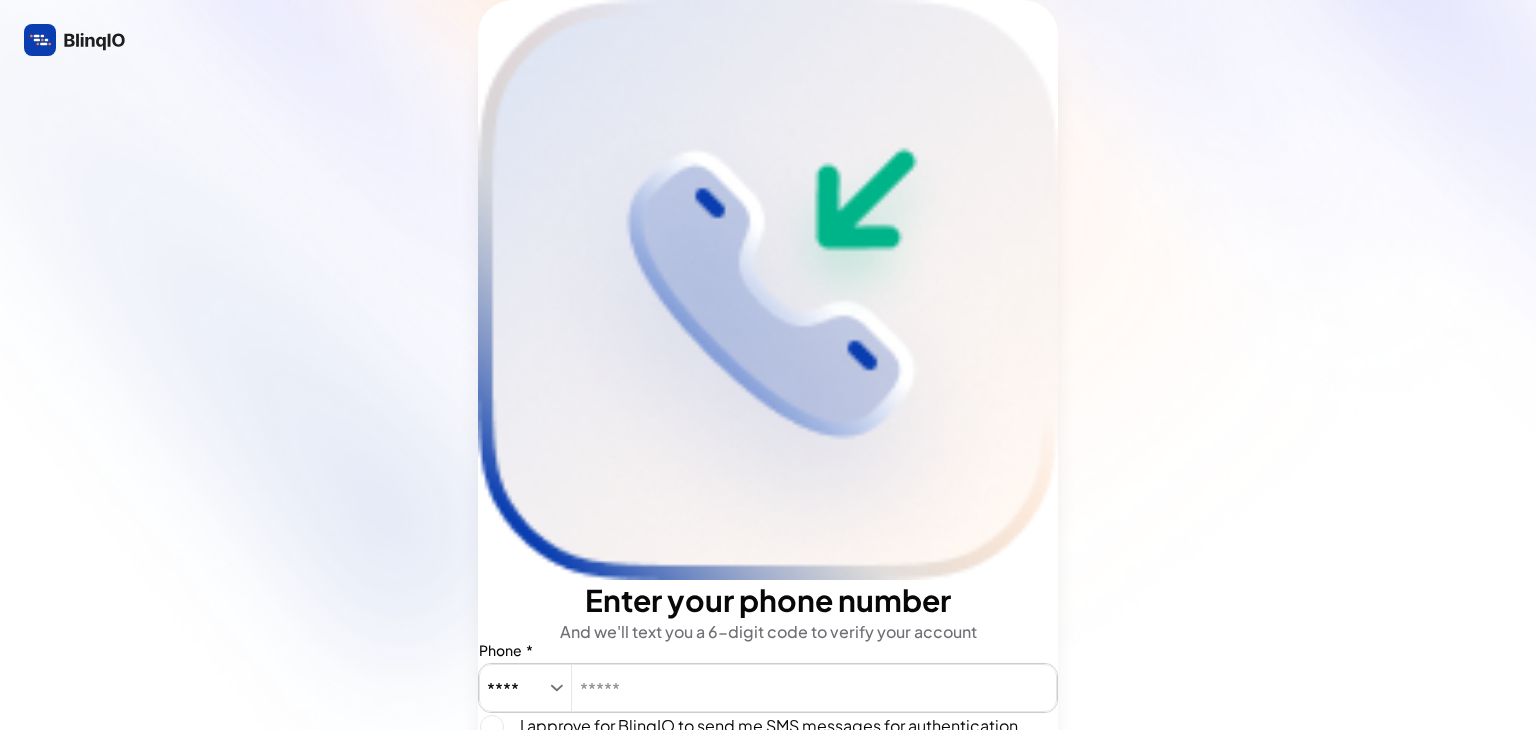 click on "****" at bounding box center (511, 688) 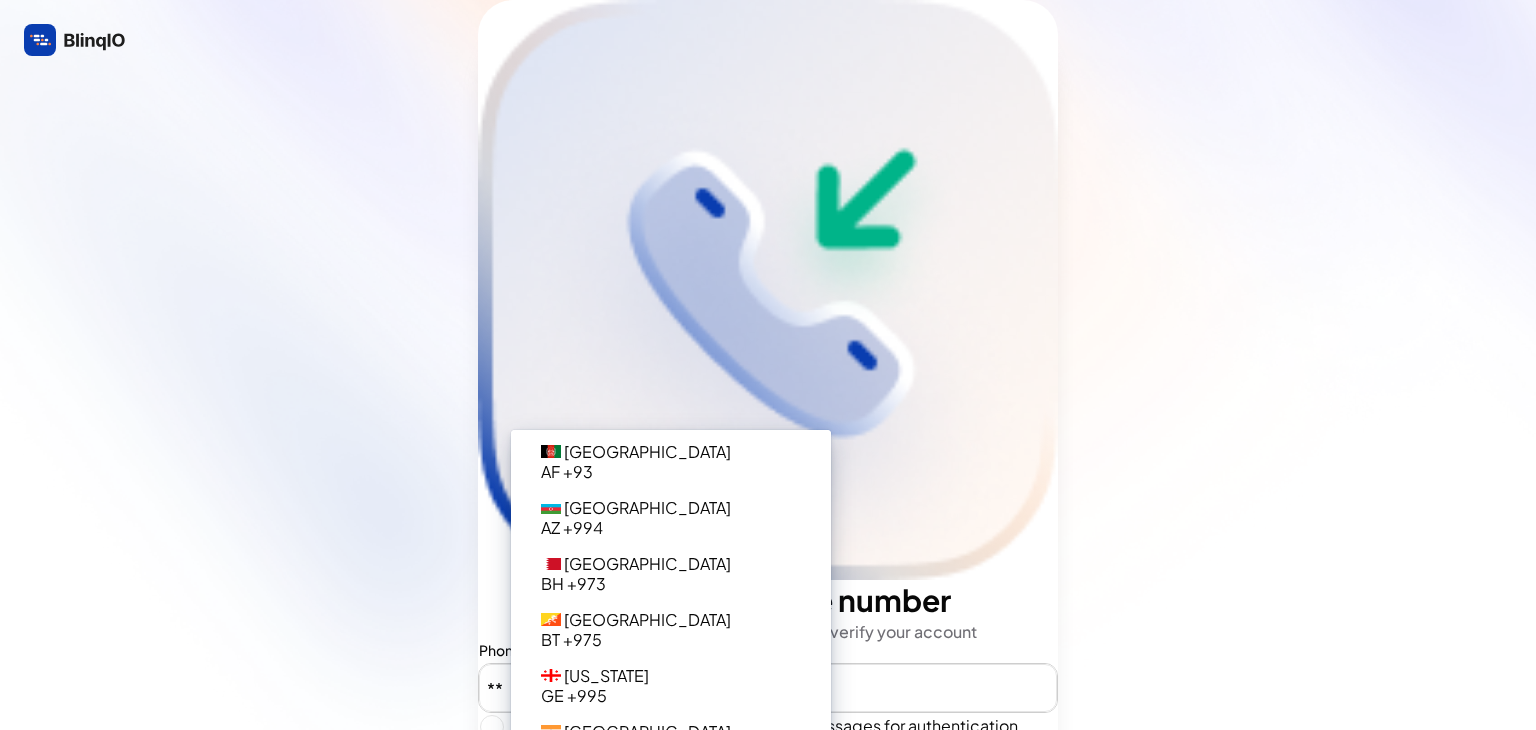 type on "***" 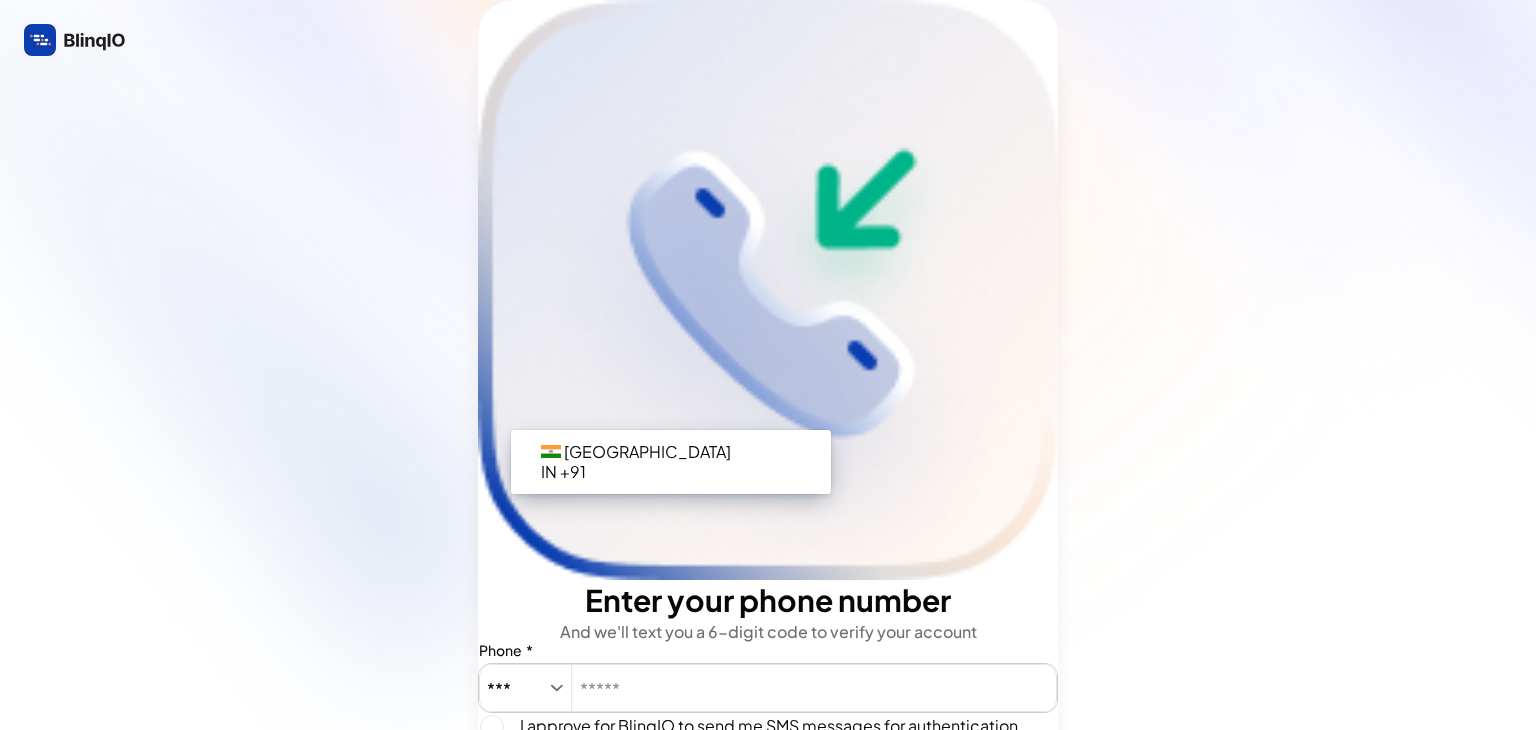 click at bounding box center [671, 462] 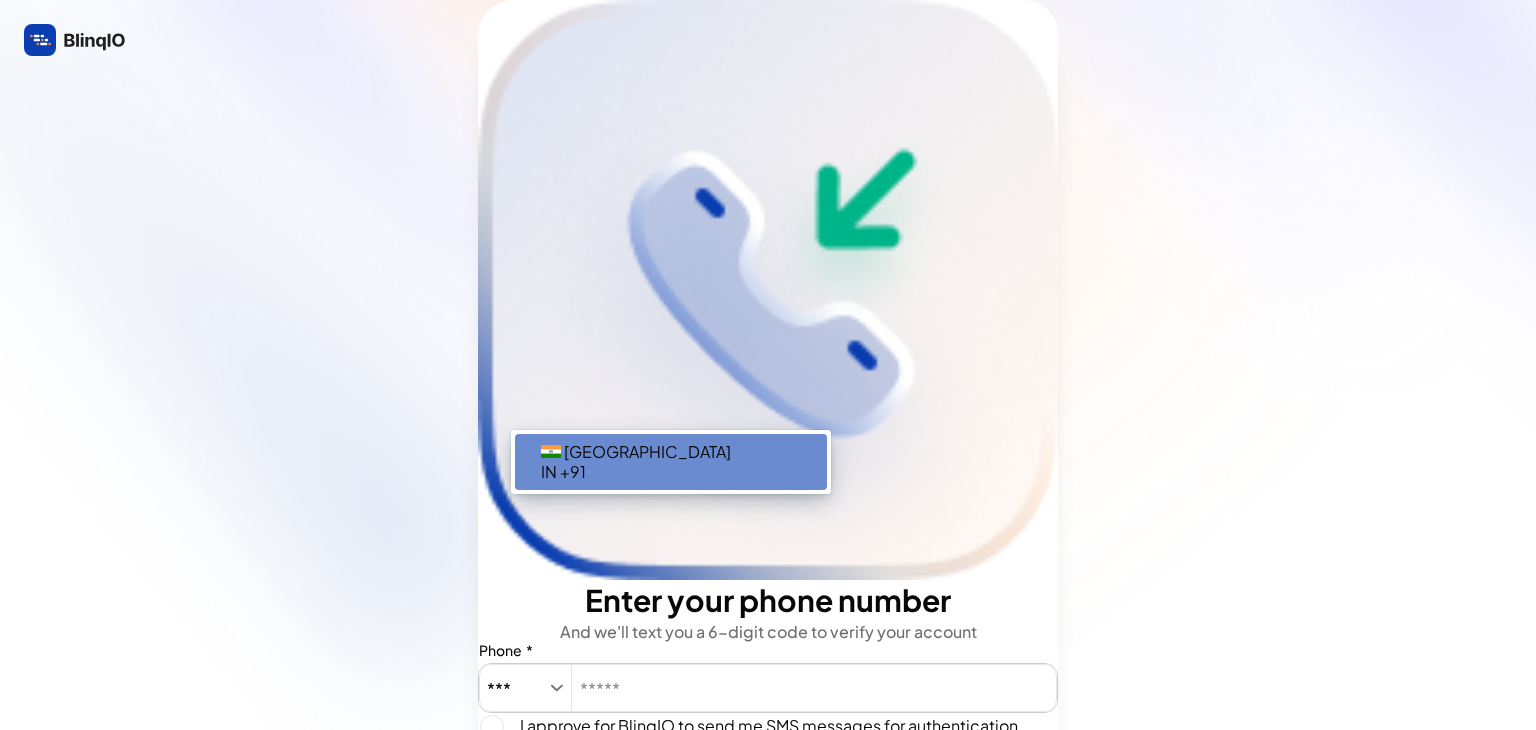 click on "+91" at bounding box center (573, 471) 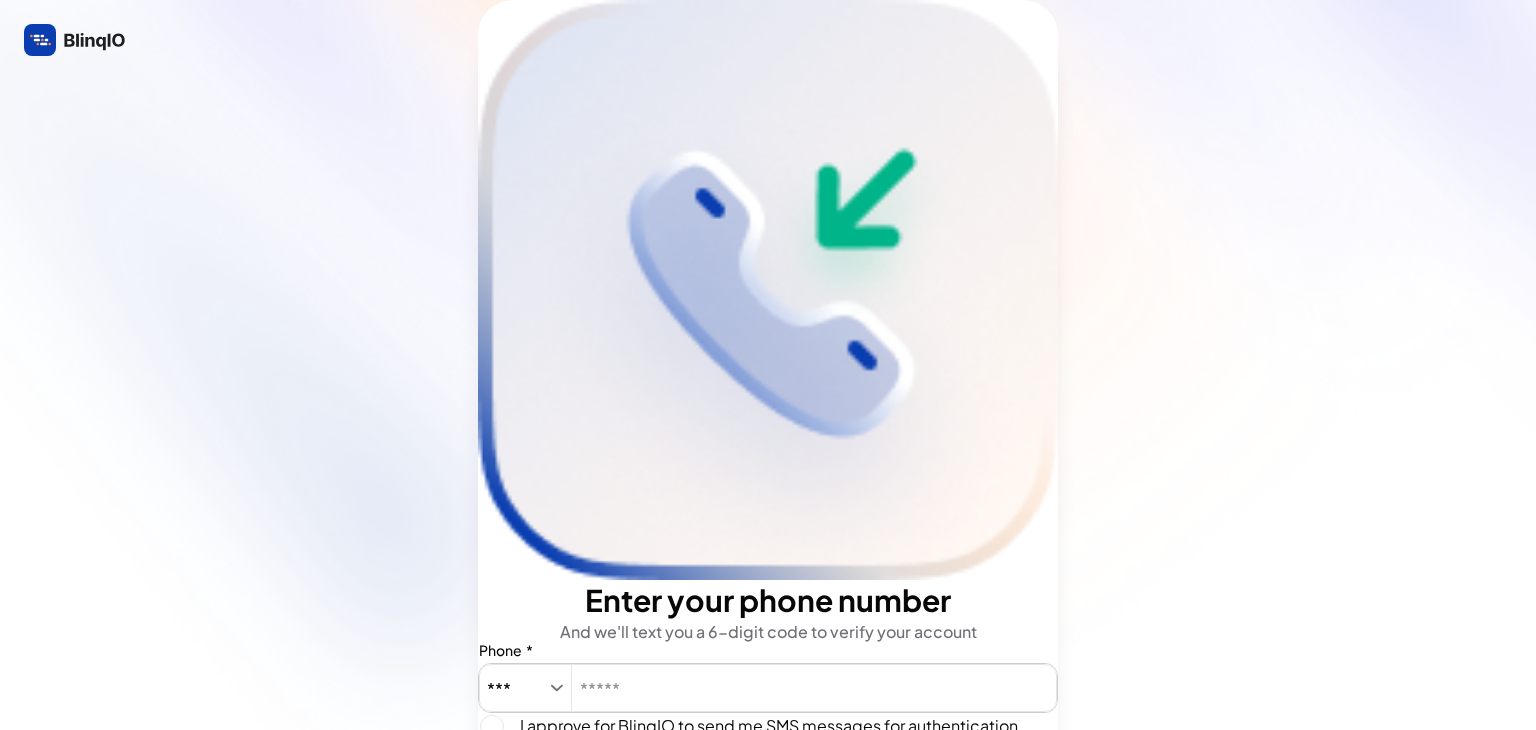 type on "***" 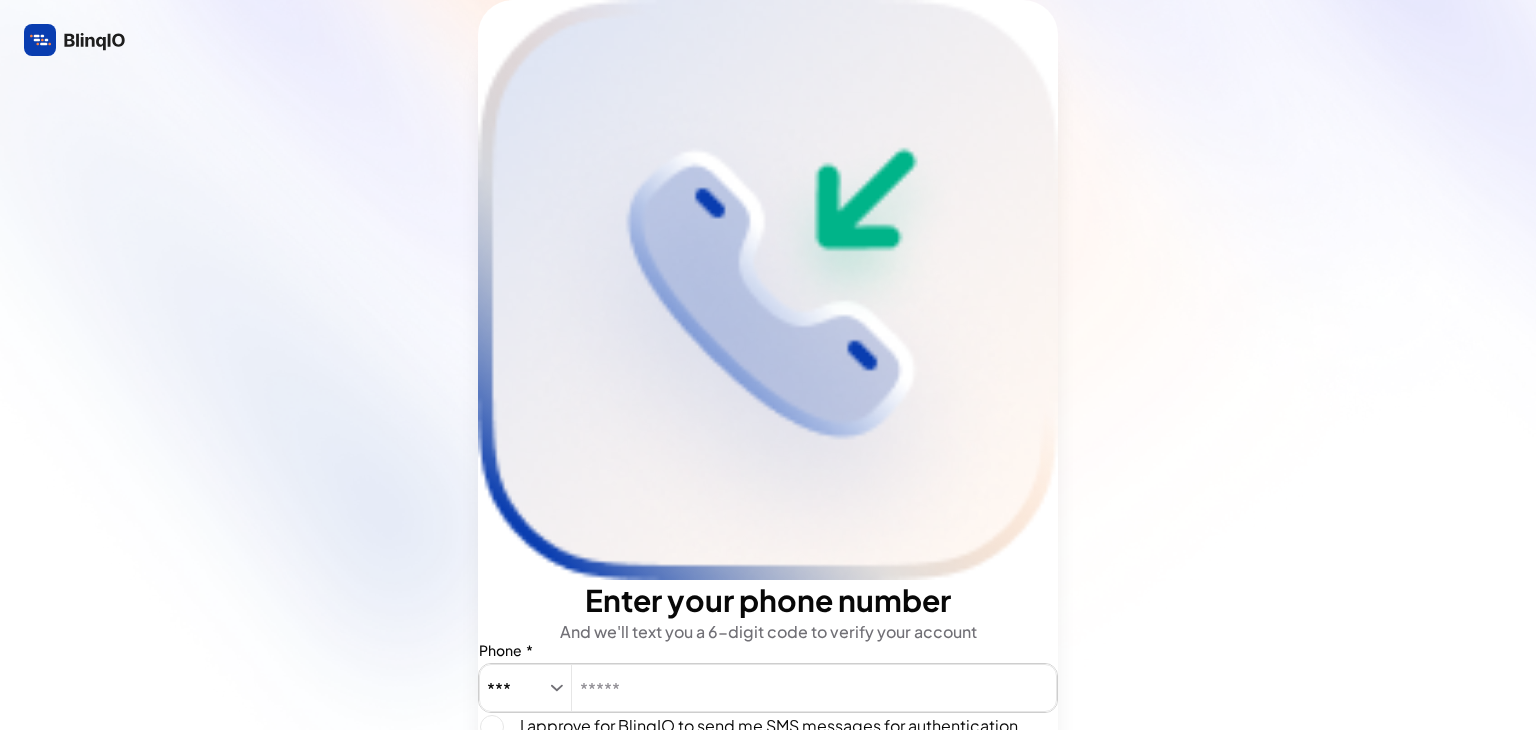 click at bounding box center (814, 688) 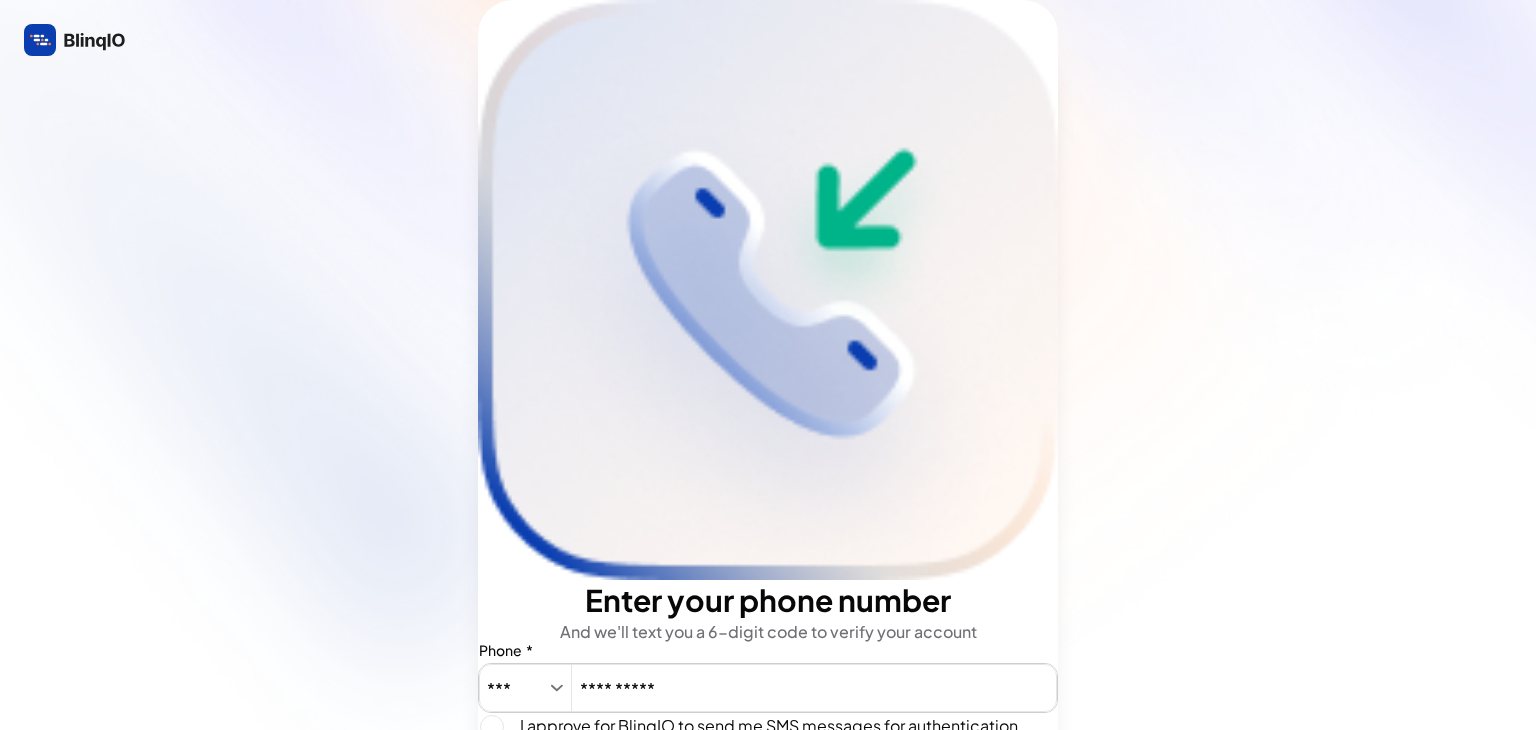 type on "**********" 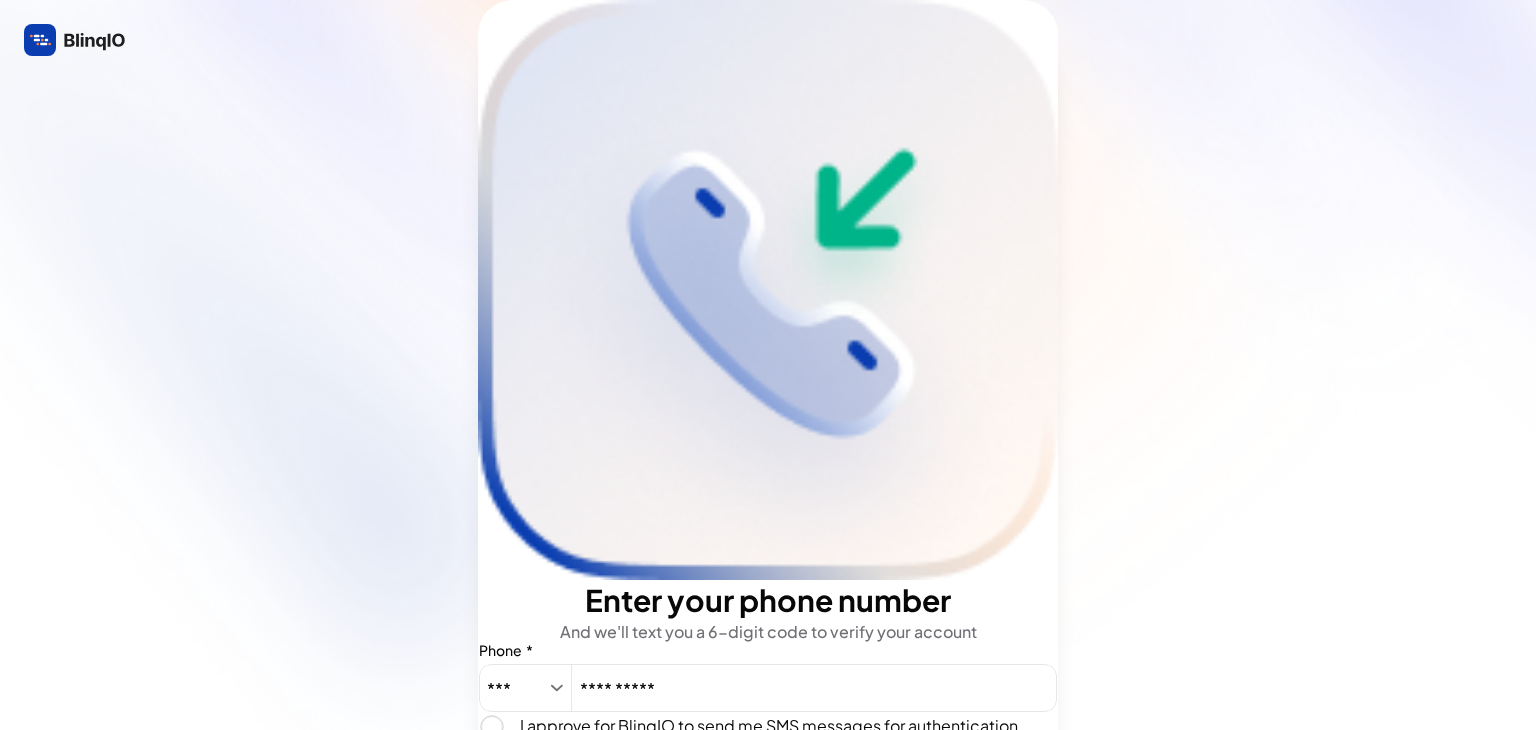 click on "I approve for BlinqIO to send me SMS messages for authentication and communication purposes" at bounding box center [780, 736] 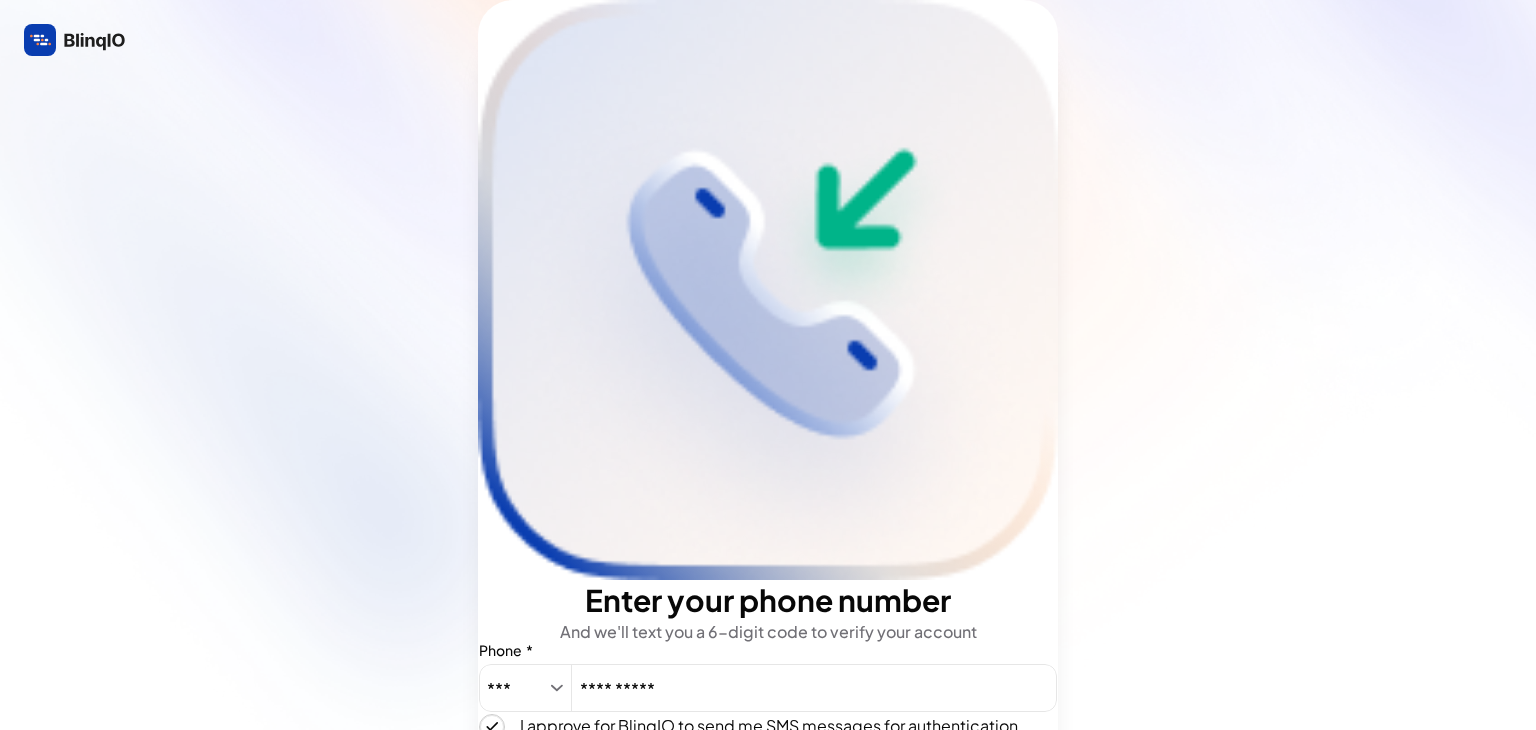 type on "true" 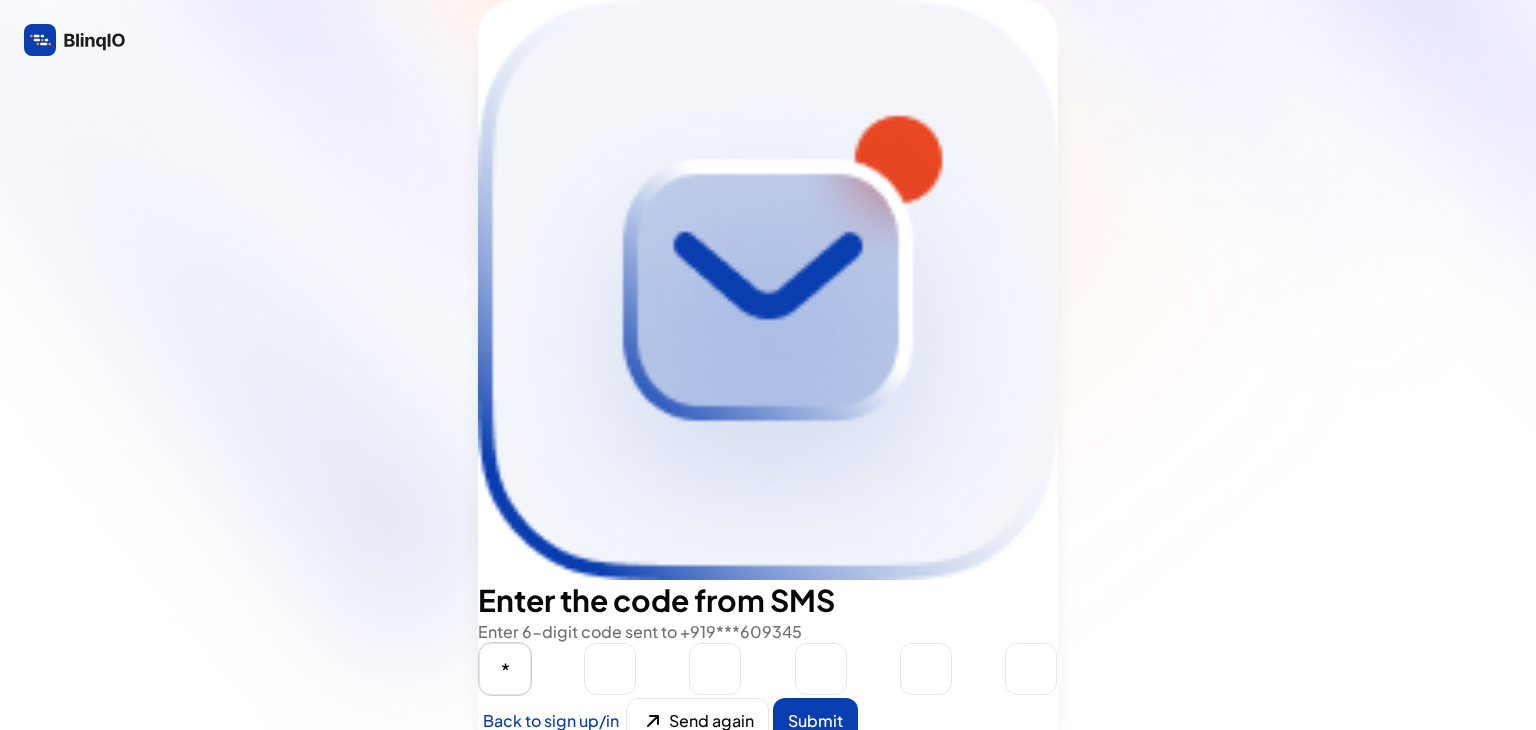 type on "*" 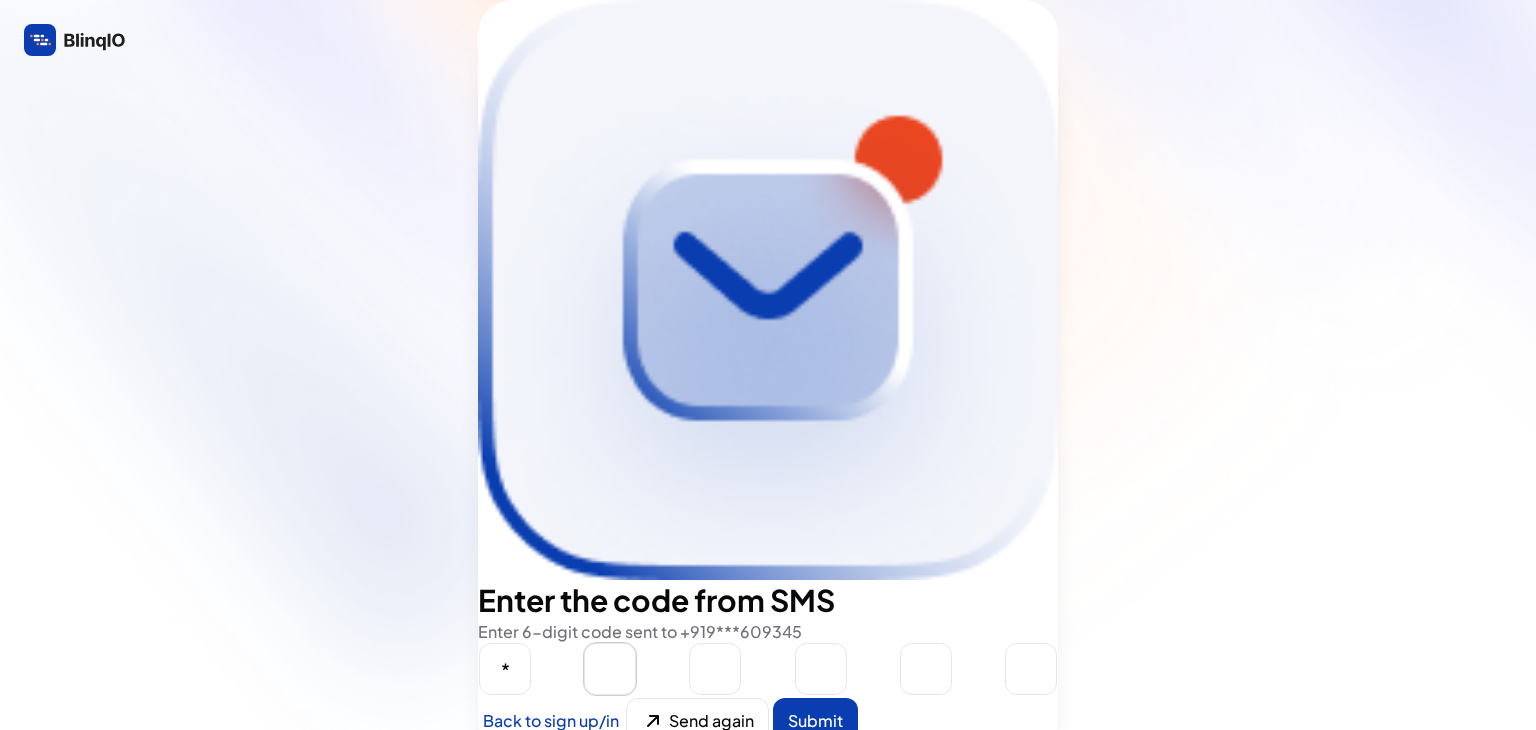 type on "*" 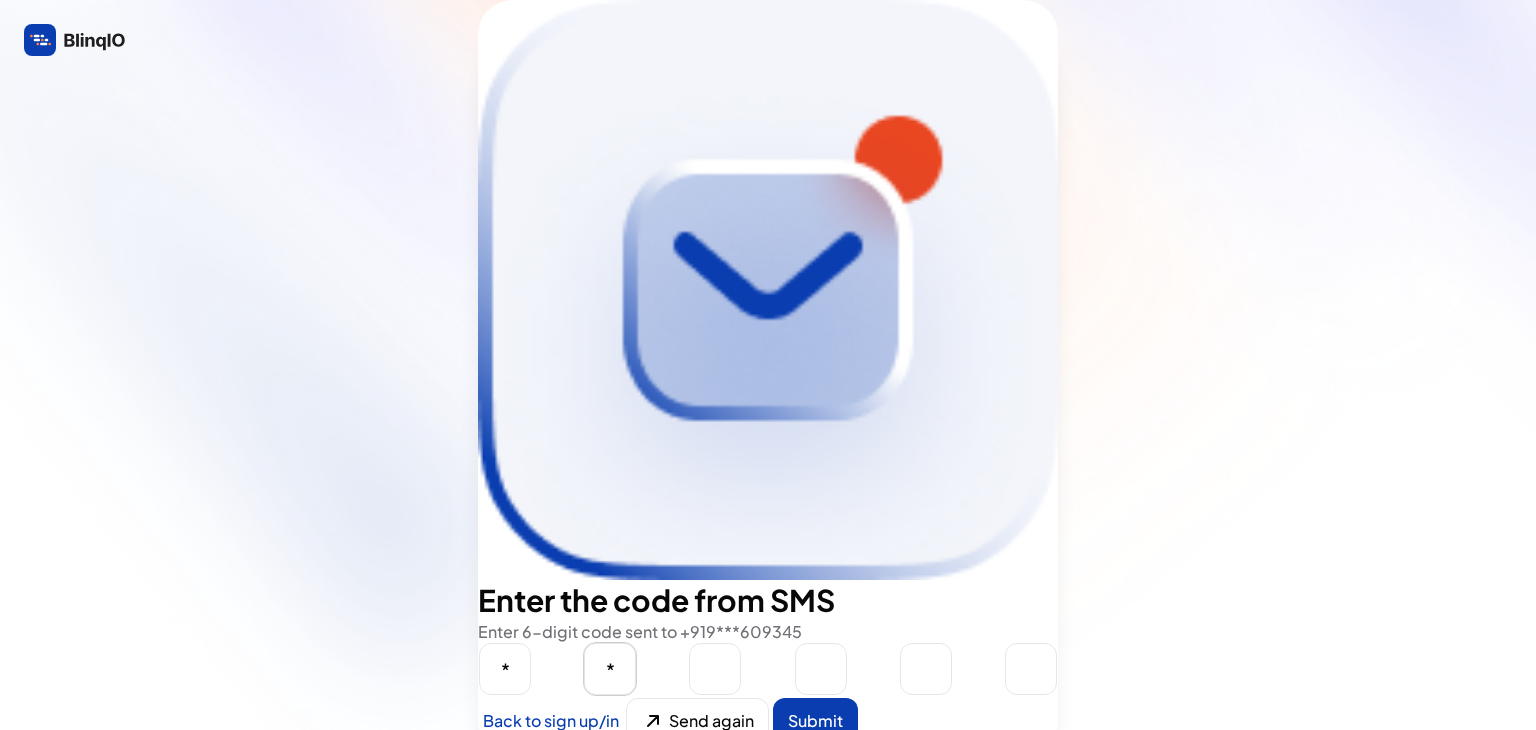 type on "6" 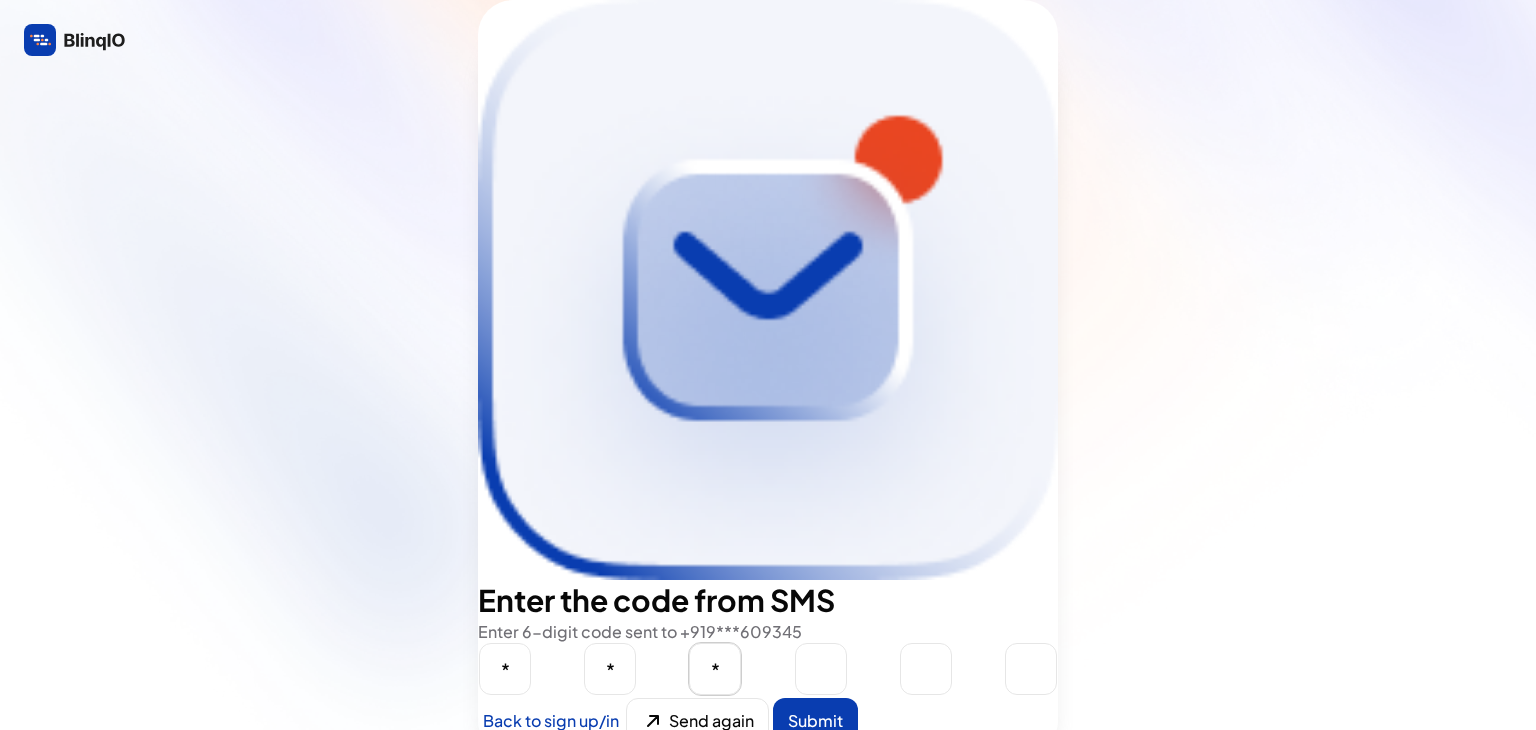 type on "*" 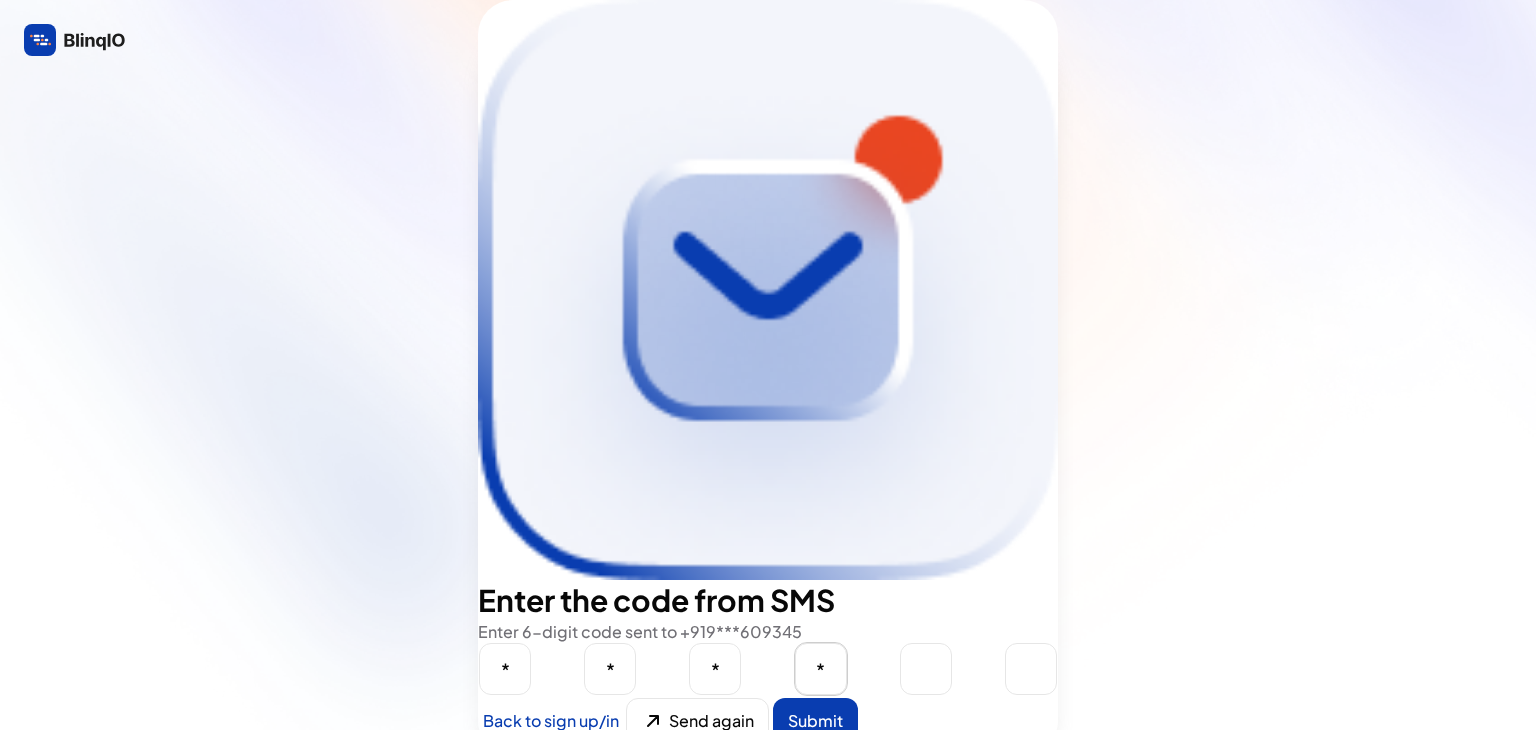 type on "*" 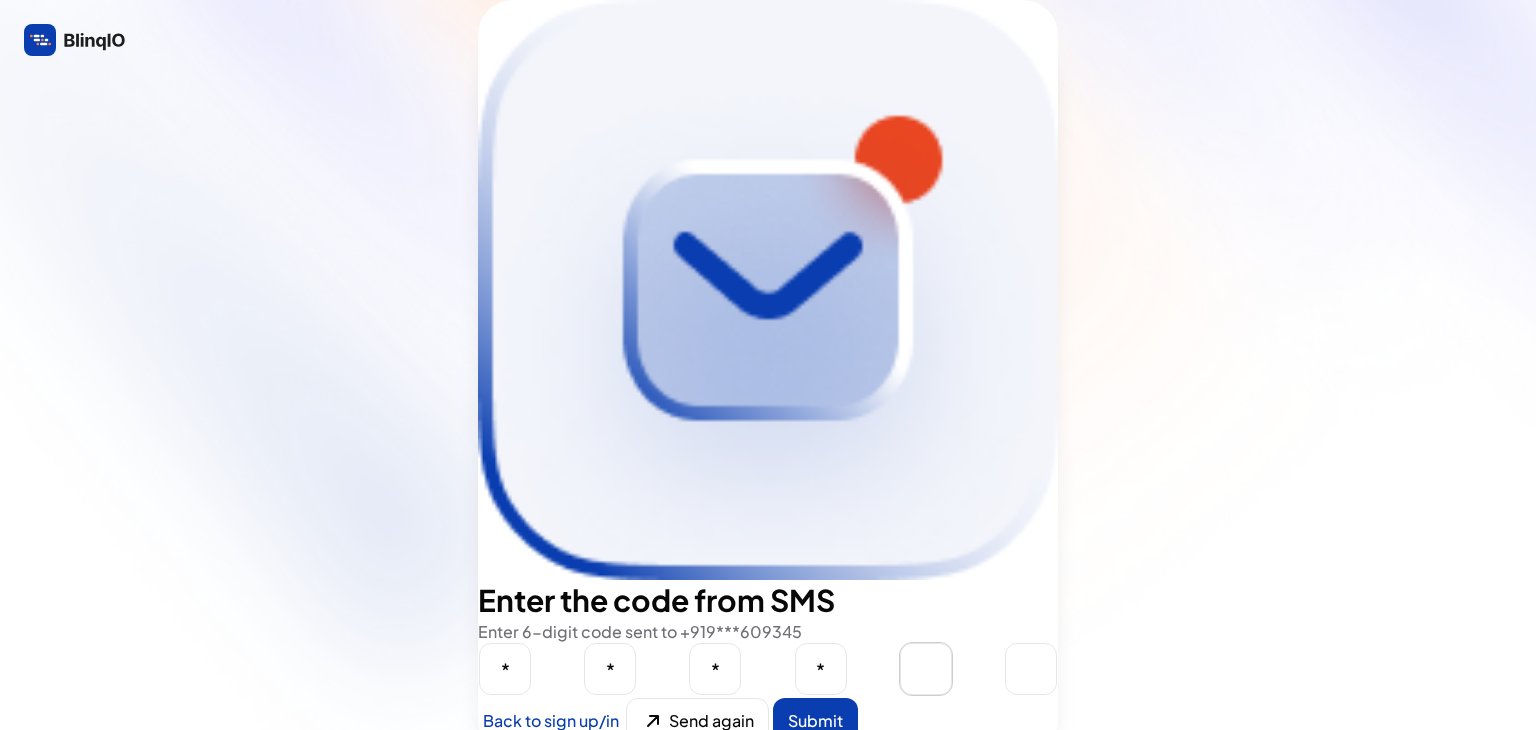 type on "*" 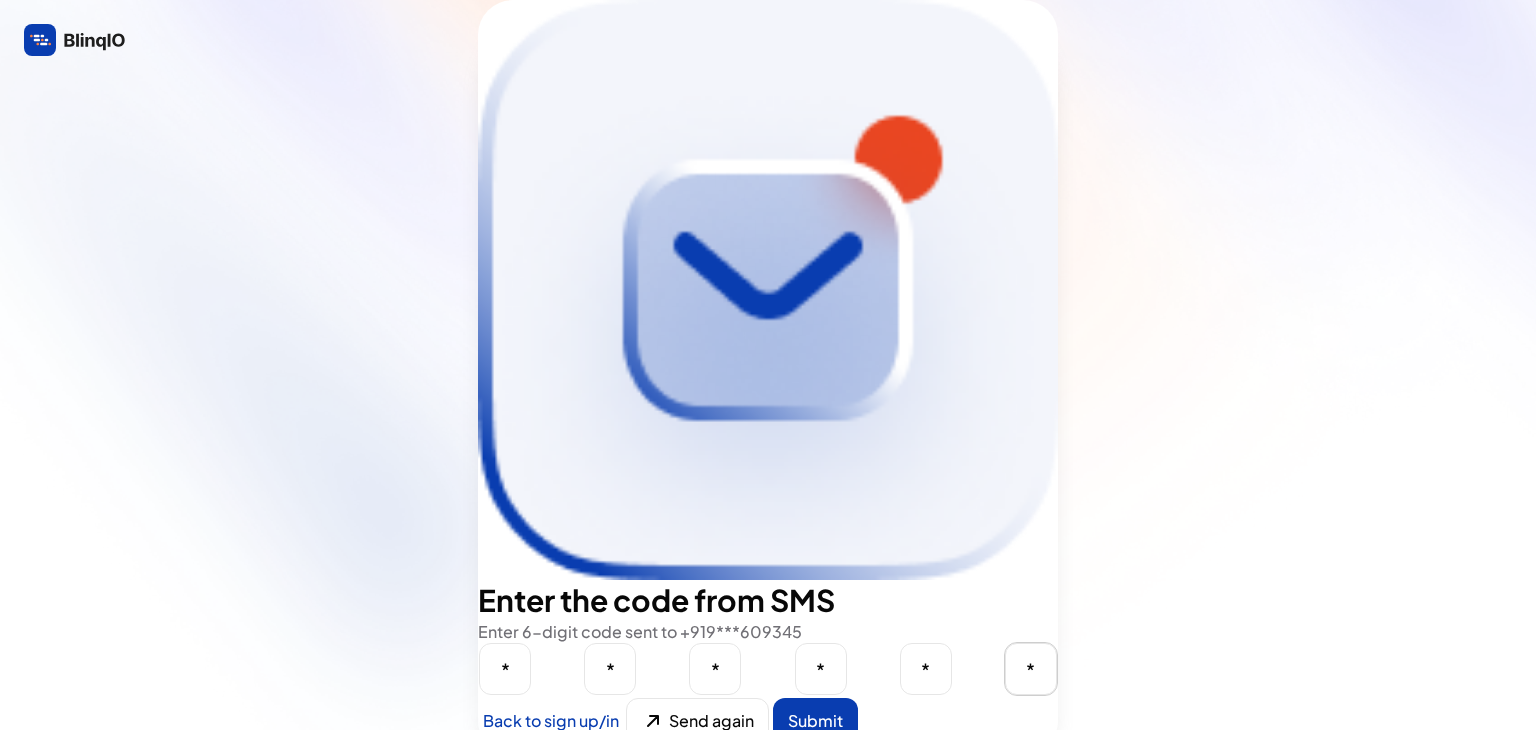 type on "*" 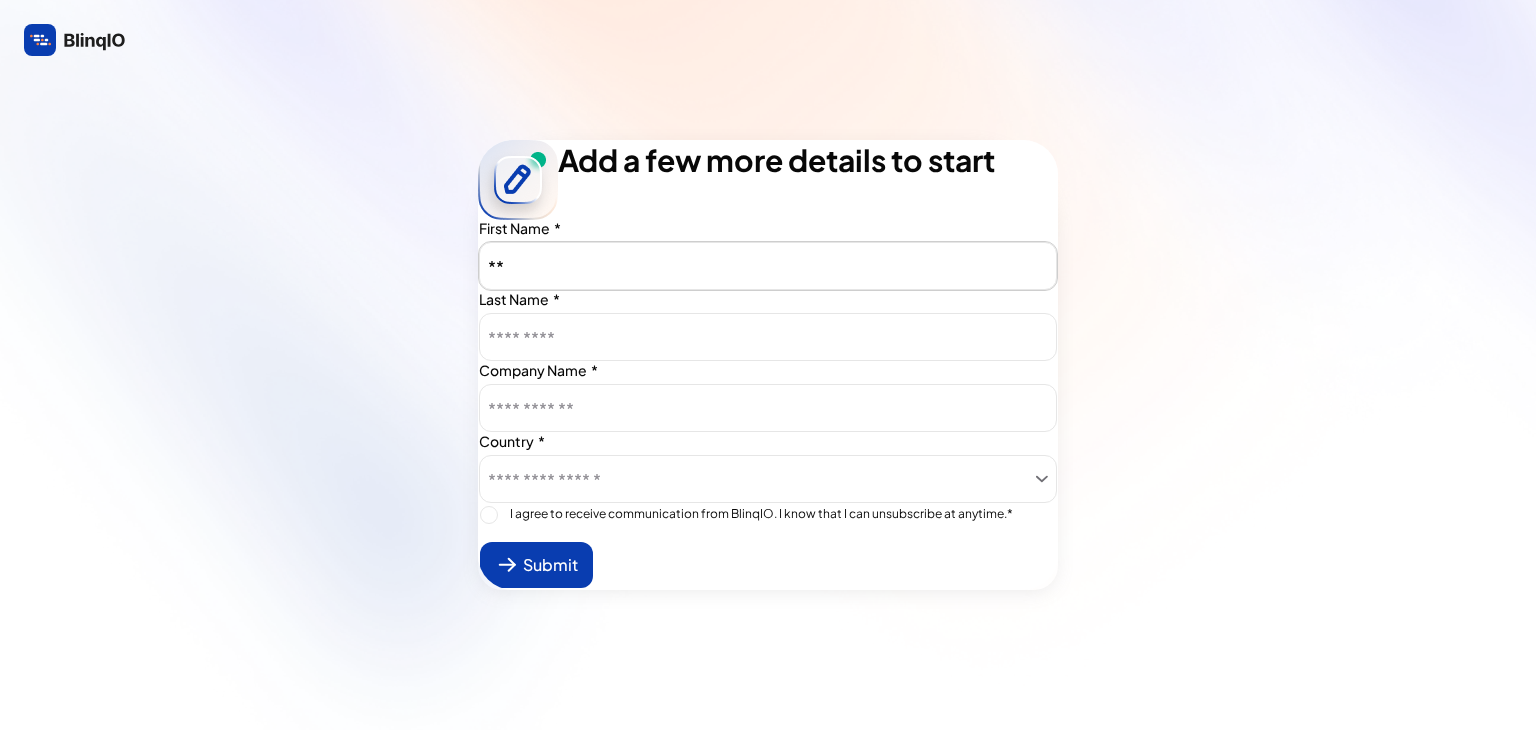 type on "**" 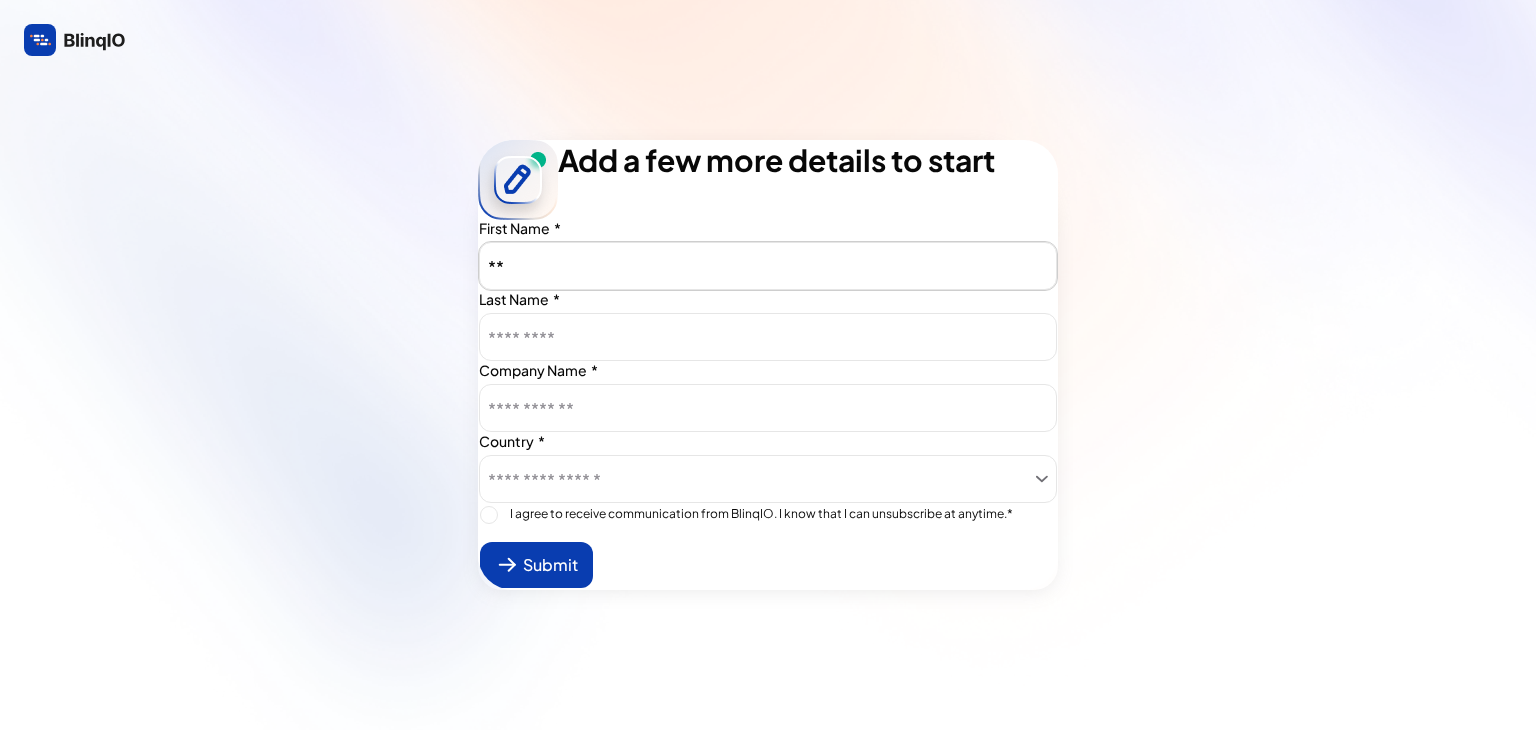 type on "Di" 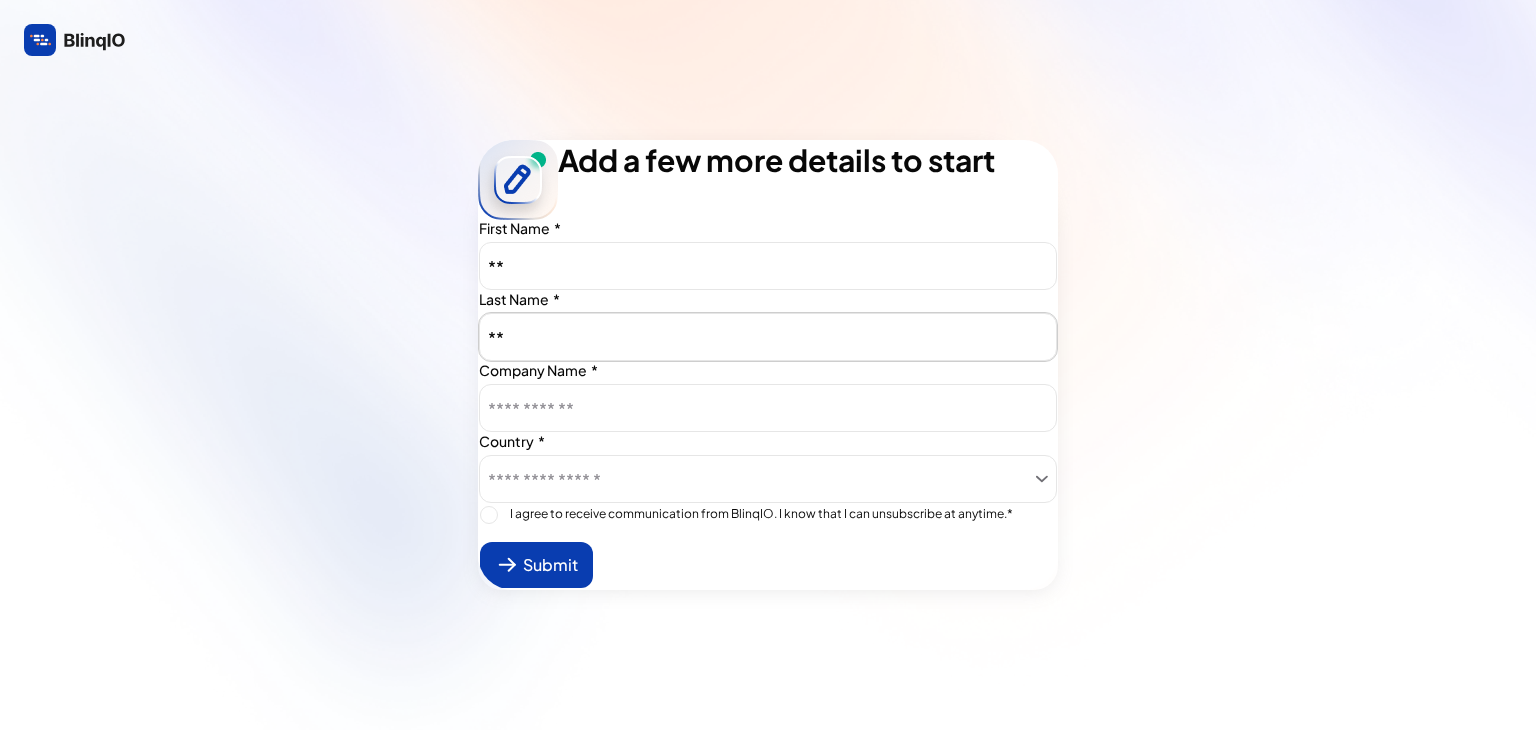 type on "*" 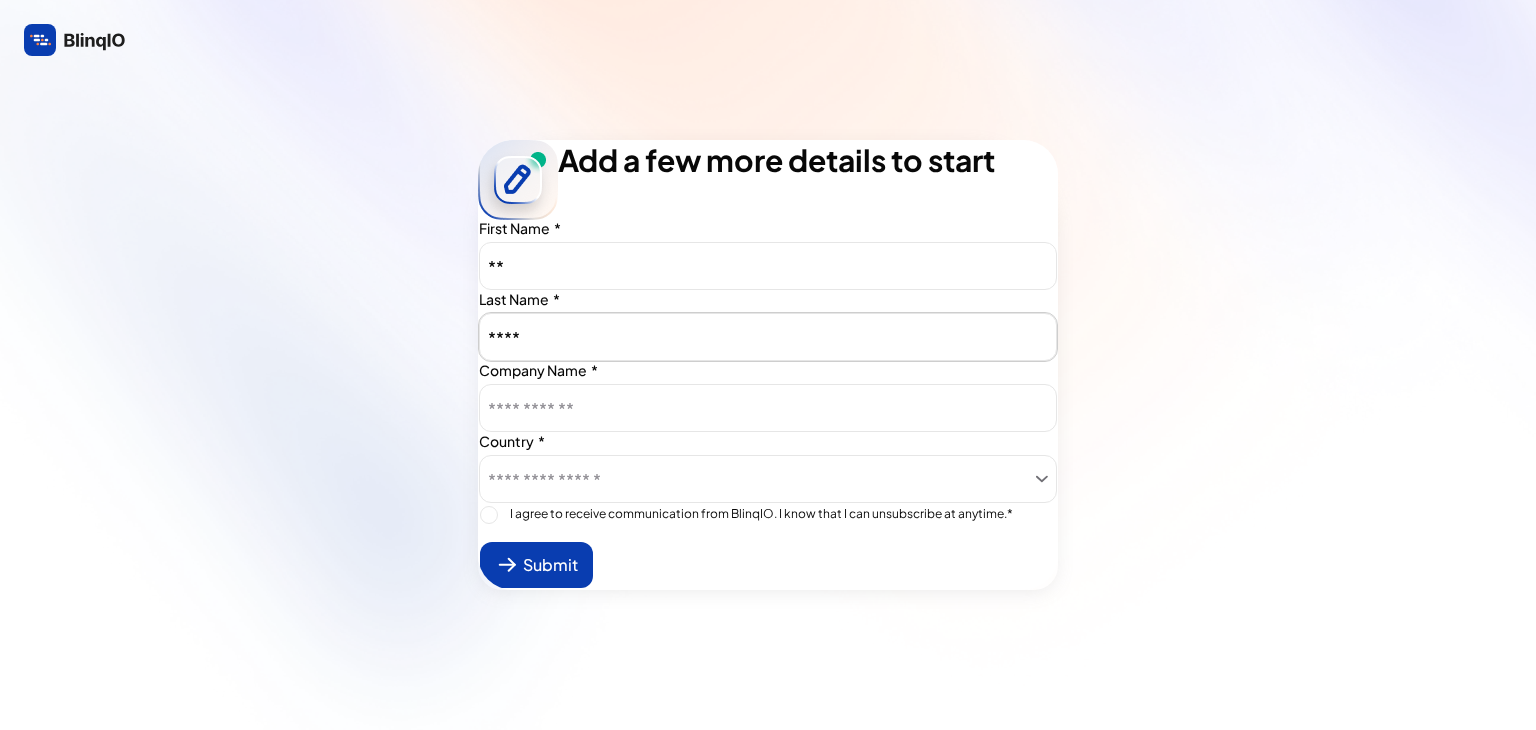 type on "****" 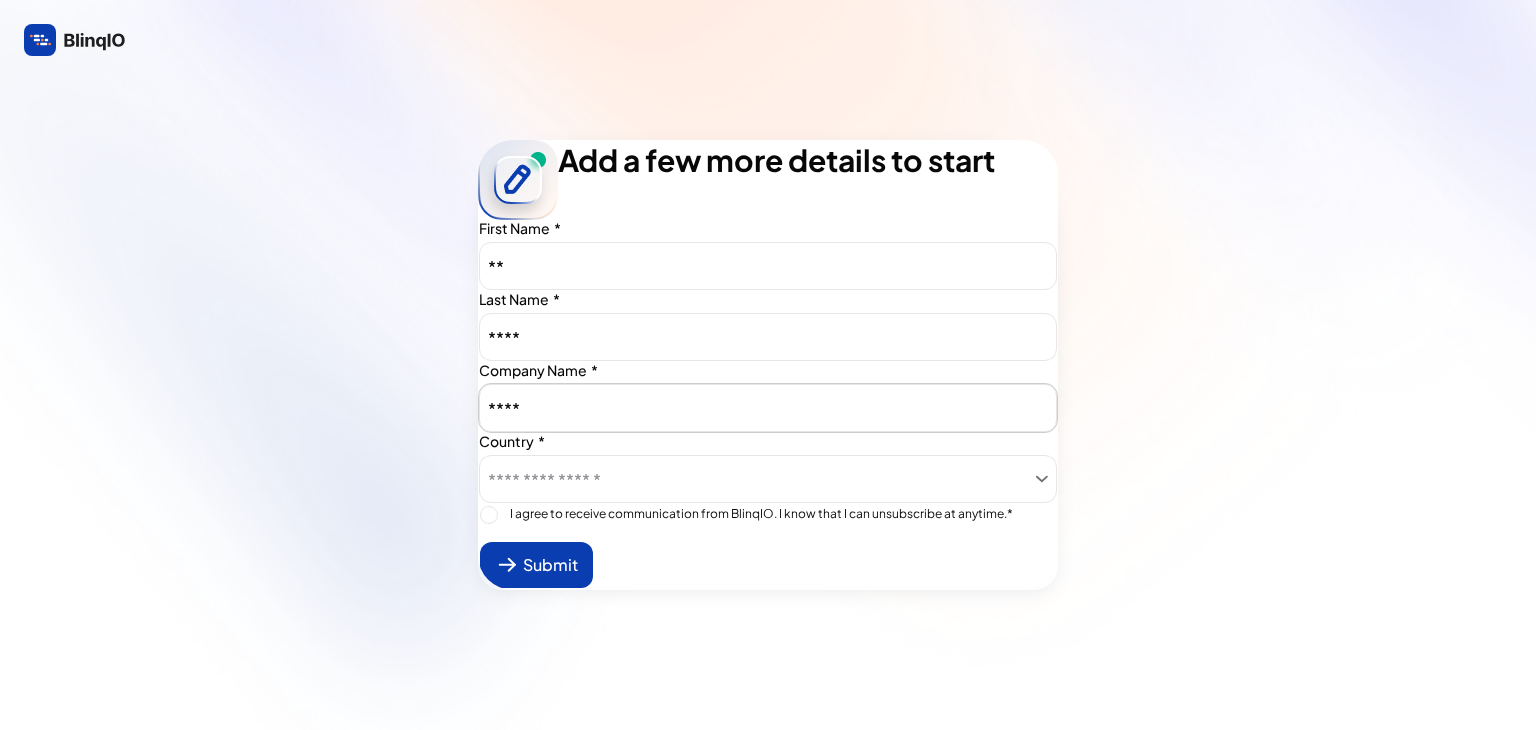 type on "****" 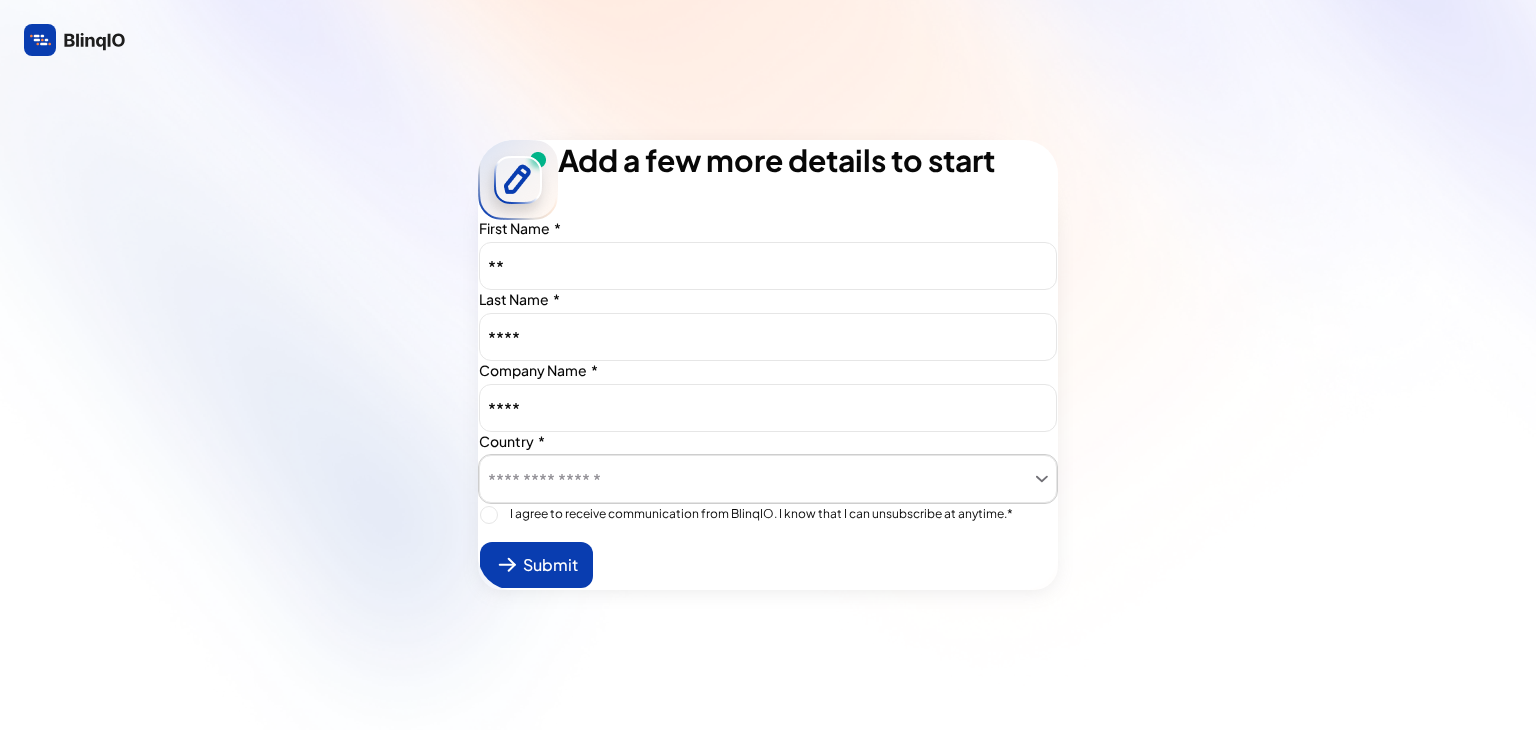 click at bounding box center [754, 480] 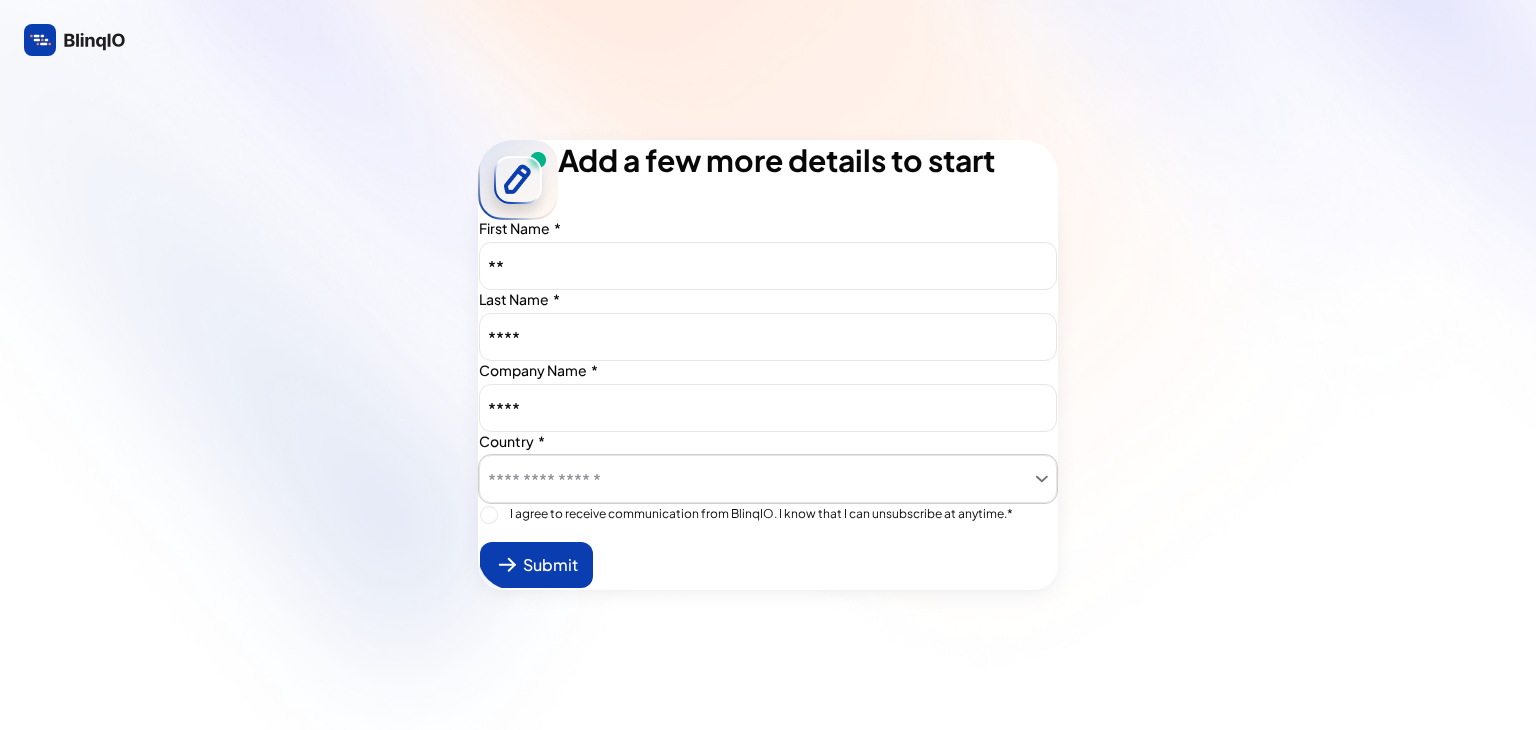 click on "Afghanistan Albania Algeria Andorra Angola Antigua & Deps Argentina Armenia Australia Austria Azerbaijan Bahamas Bahrain Bangladesh Barbados Belarus Belgium Belize Benin Bhutan Bolivia Bosnia Herzegovina Botswana Brazil Brunei Bulgaria Burkina Burundi Cambodia Cameroon Canada Cape Verde Central African Rep Chad Chile China Colombia Comoros Congo Congo {Democratic Rep} Costa Rica Croatia Cuba Cyprus Czech Republic Denmark Djibouti Dominica Dominican Republic East Timor Ecuador Egypt El Salvador Equatorial Guinea Eritrea Estonia Ethiopia Fiji Finland France Gabon Gambia Georgia Germany Ghana Greece Grenada Guatemala Guinea Guinea-Bissau Guyana Haiti Honduras Hungary Iceland India Indonesia Iran Iraq Ireland {Republic} Israel Italy Ivory Coast Jamaica Japan Jordan Kazakhstan Kenya Kiribati Korea North Korea South Kosovo Kuwait Kyrgyzstan Laos Latvia Lebanon Lesotho Liberia Libya Liechtenstein Lithuania Luxembourg Macedonia Madagascar Malawi Malaysia Maldives Mali Malta Marshall Islands Mauritania Mauritius Nauru" at bounding box center (768, 380) 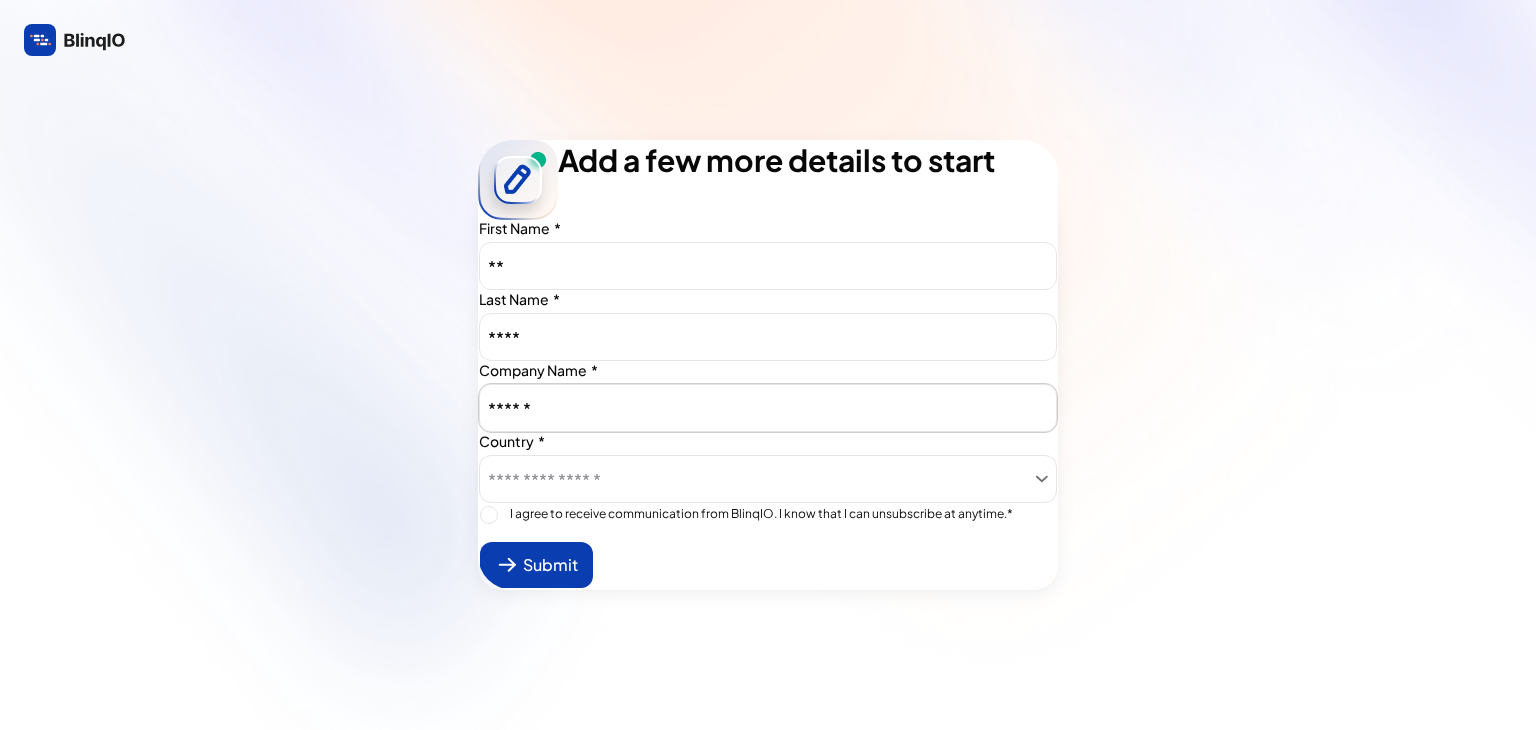 type on "******" 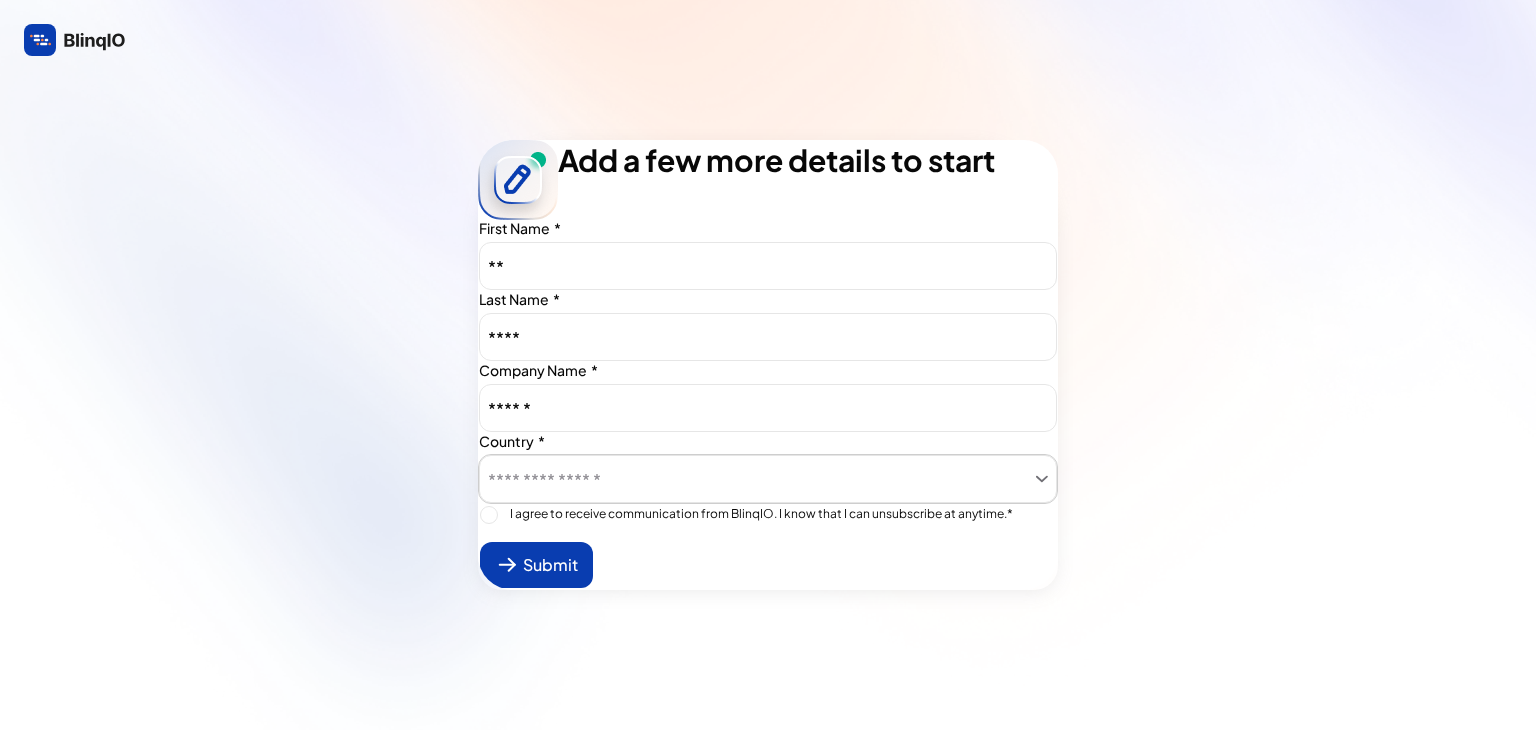 click at bounding box center [754, 480] 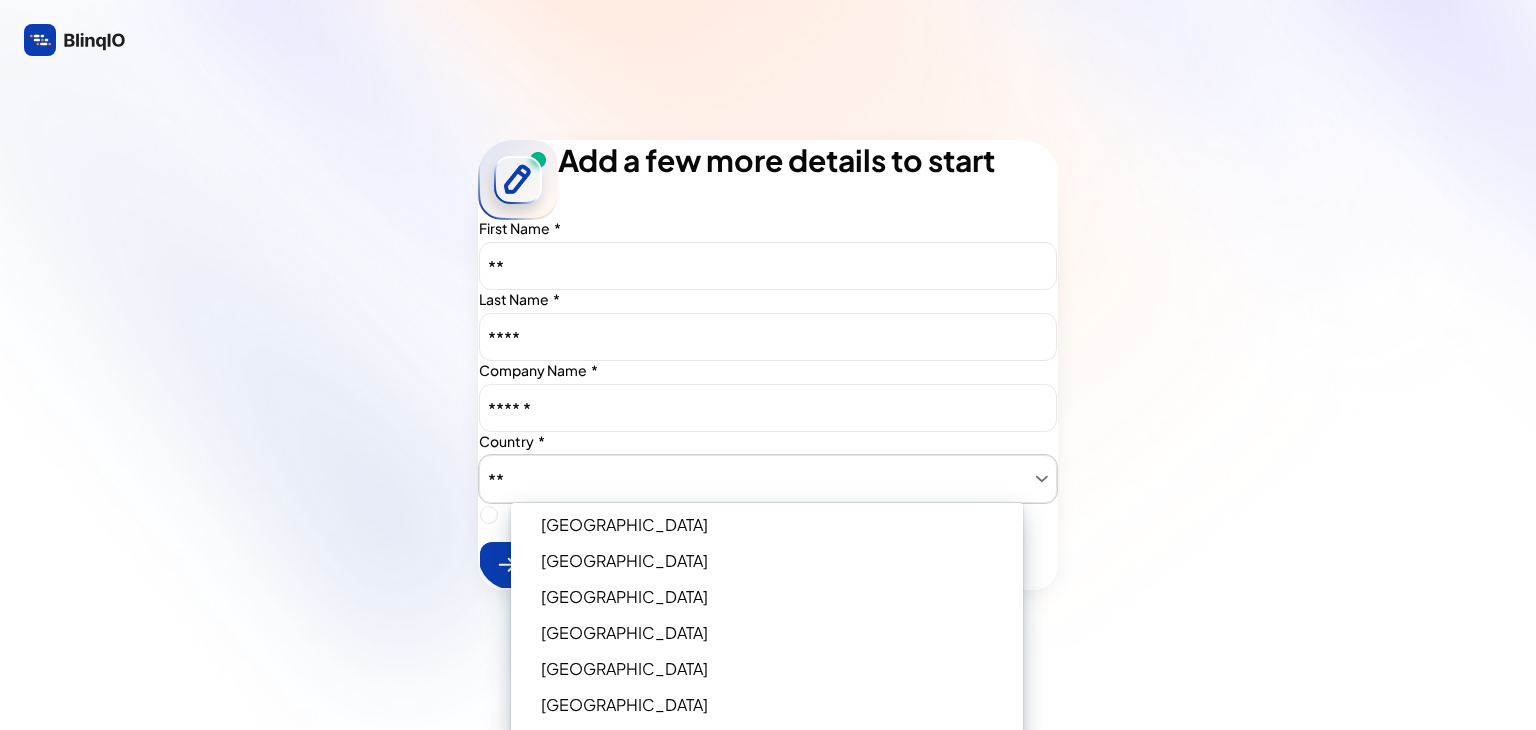 type on "***" 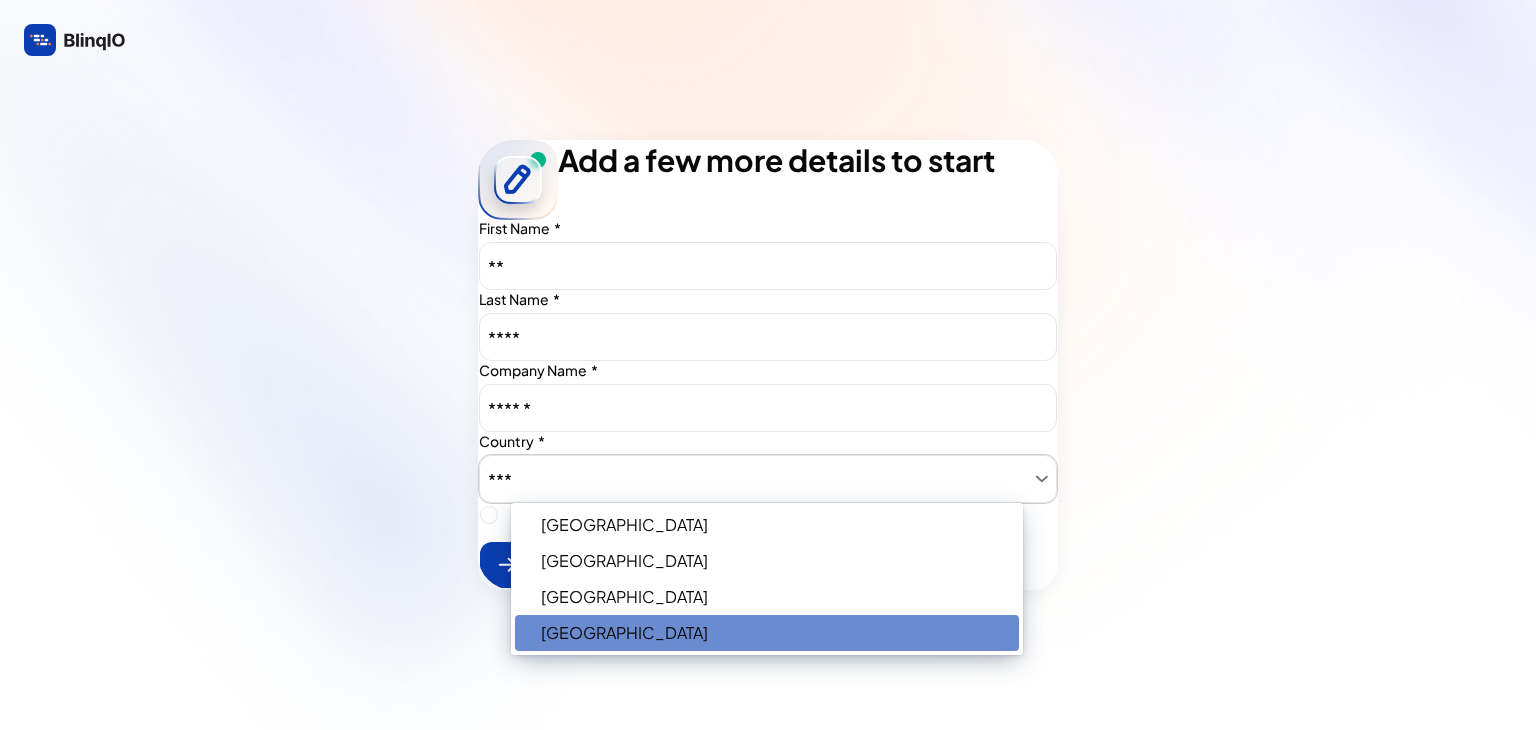 click on "United States" at bounding box center [624, 632] 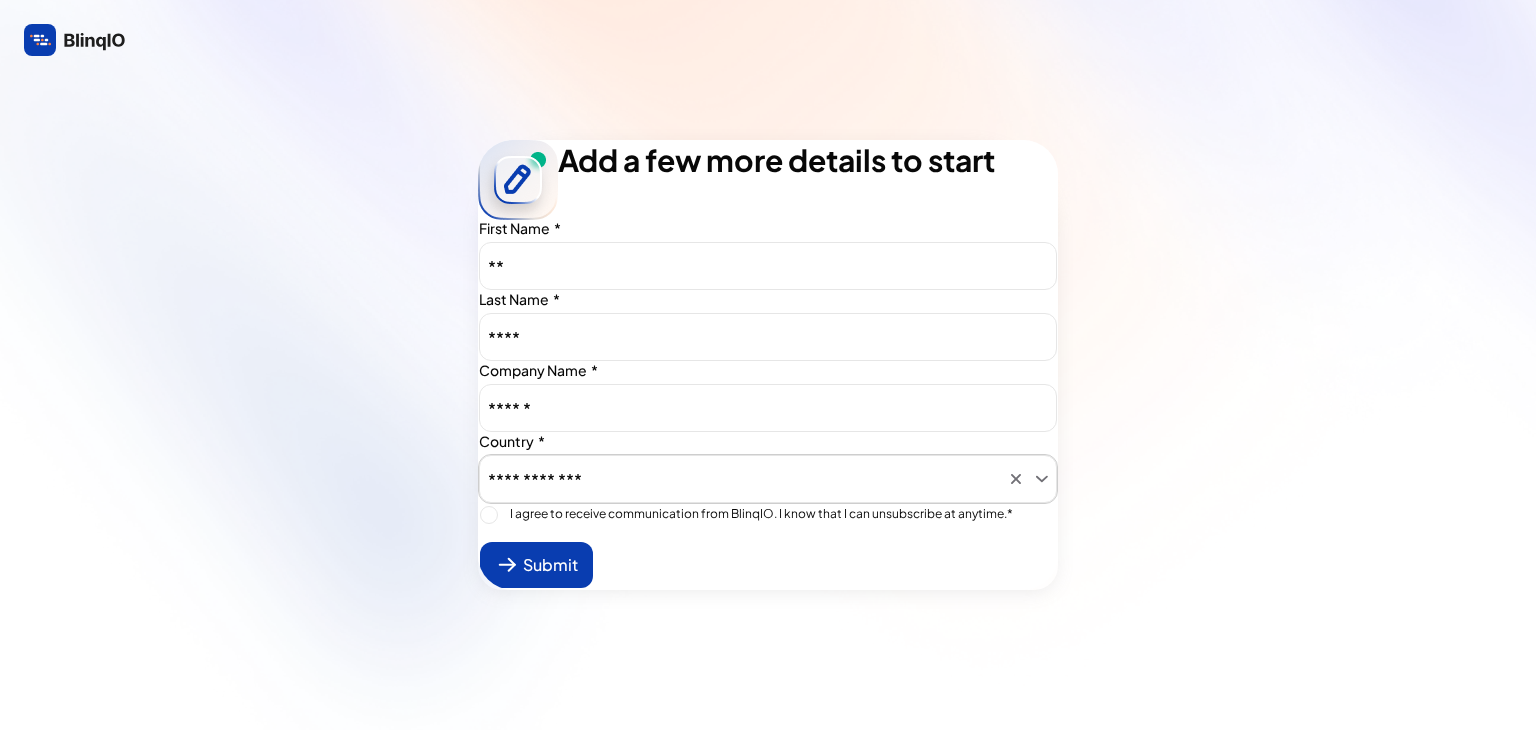 type on "**********" 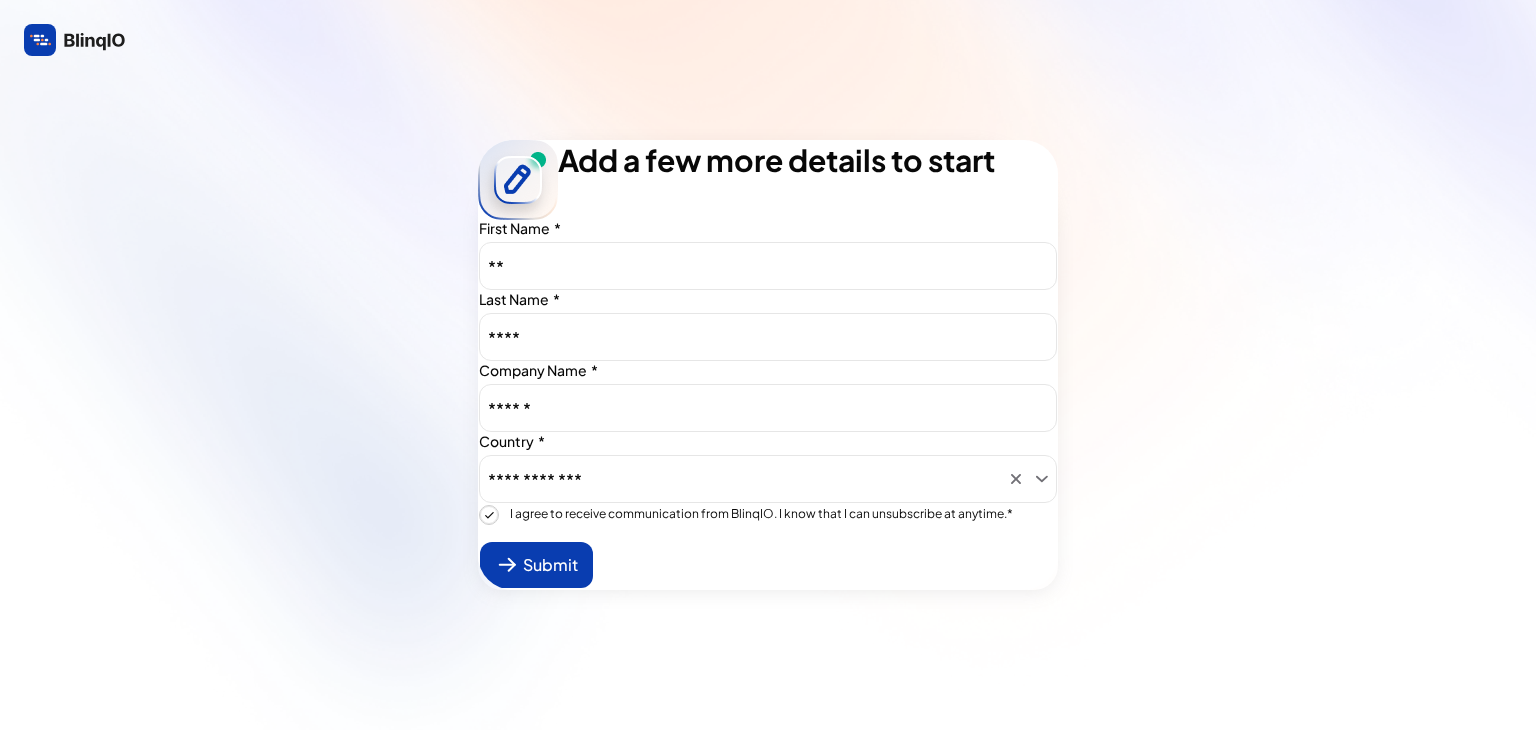 type on "true" 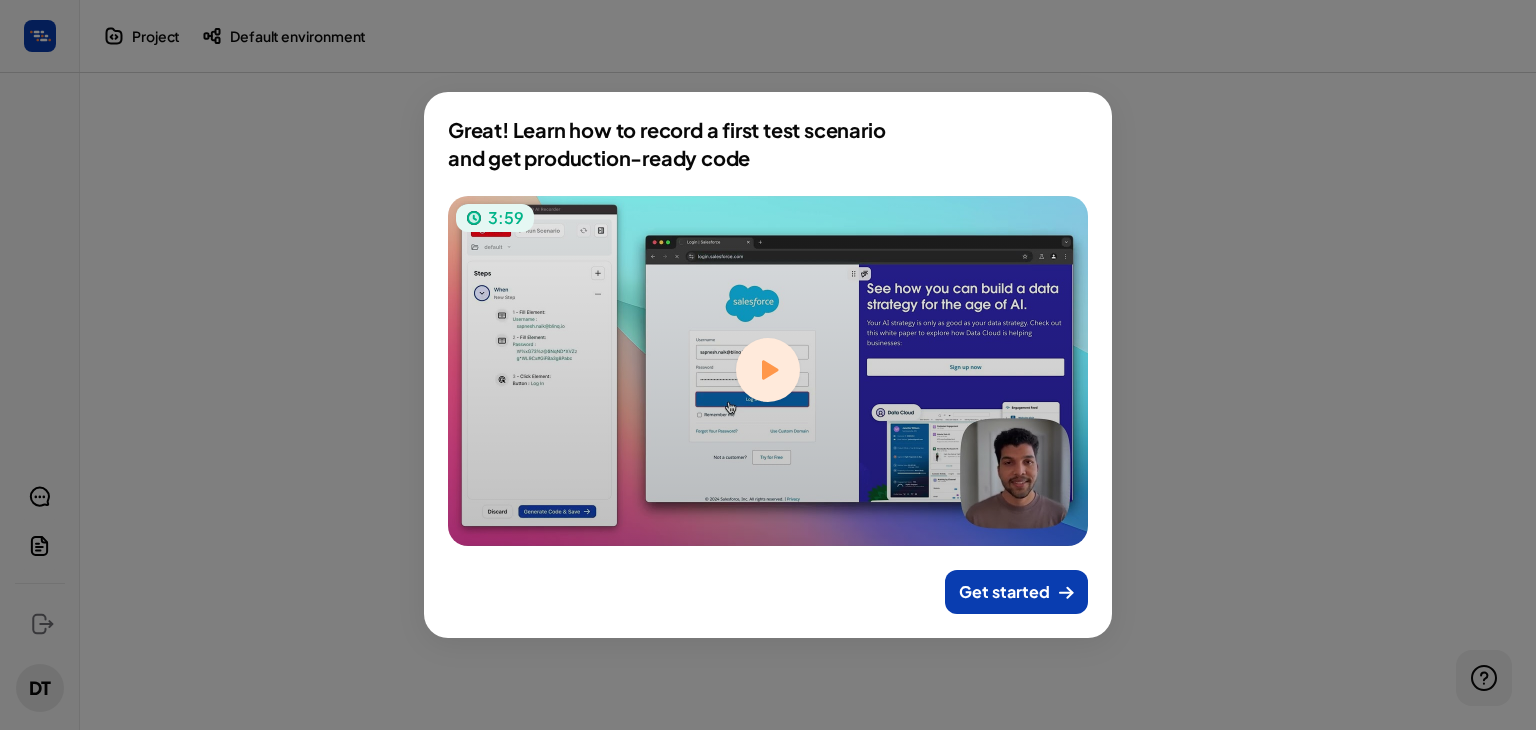click on "3:59" at bounding box center (768, 371) 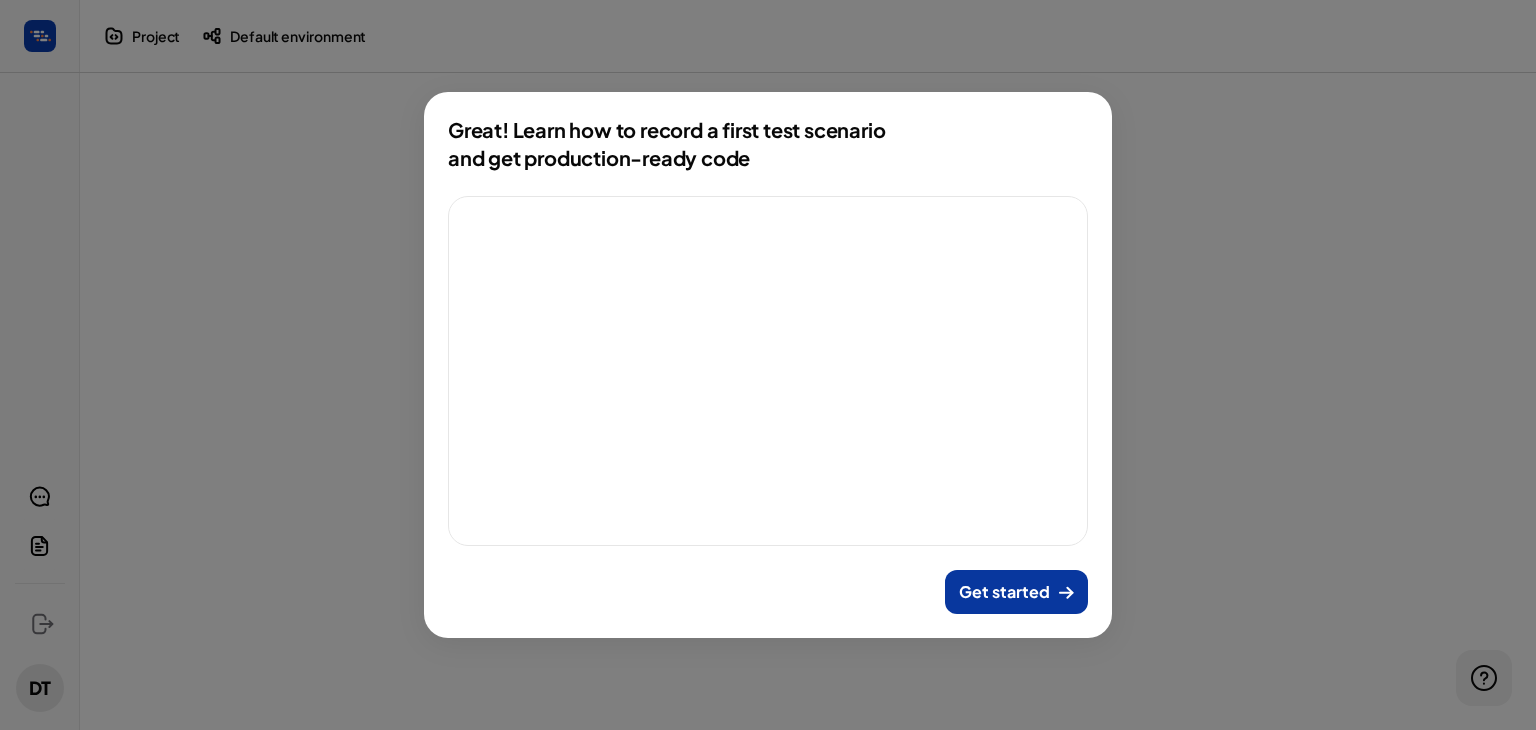 click on "Get started" at bounding box center (1004, 592) 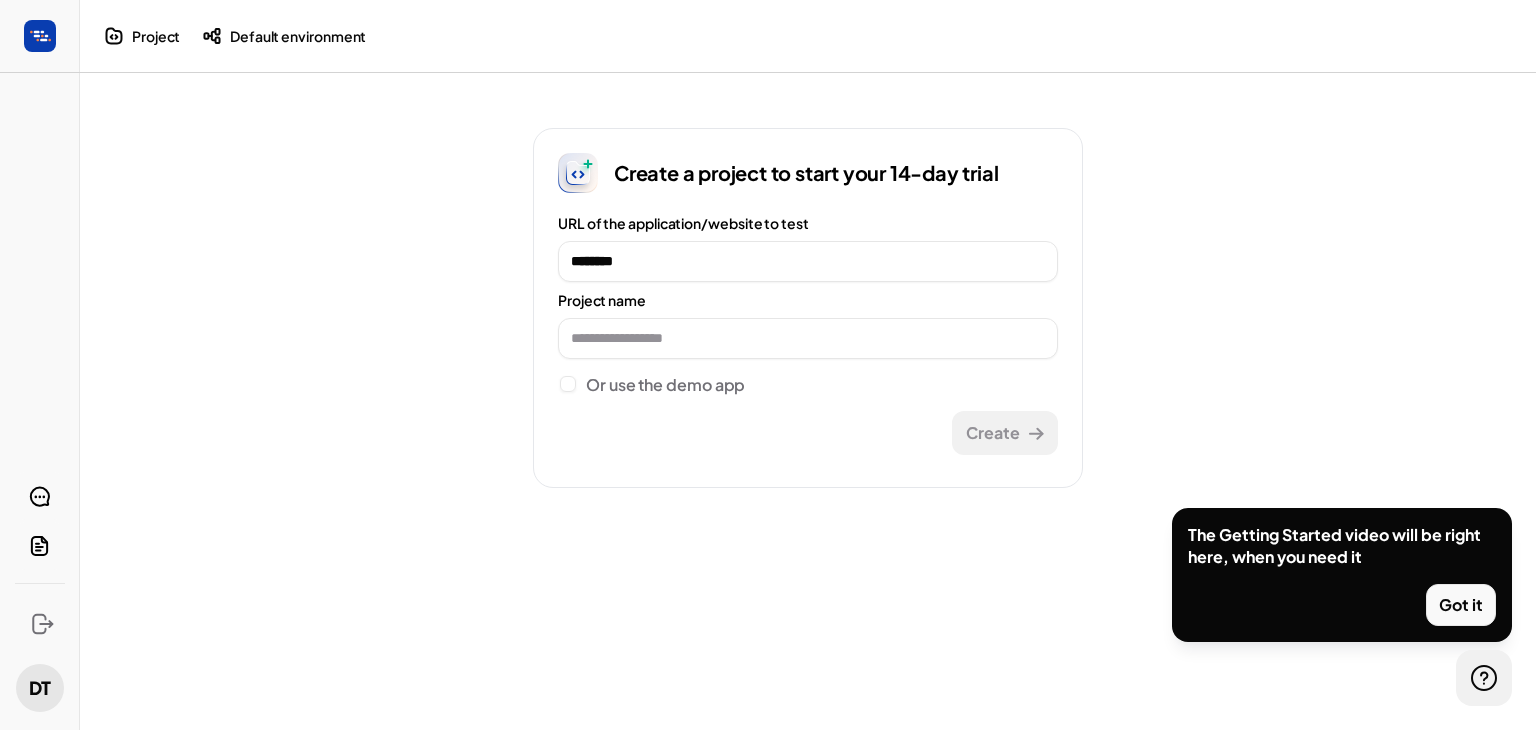 click on "Got it" at bounding box center (1461, 605) 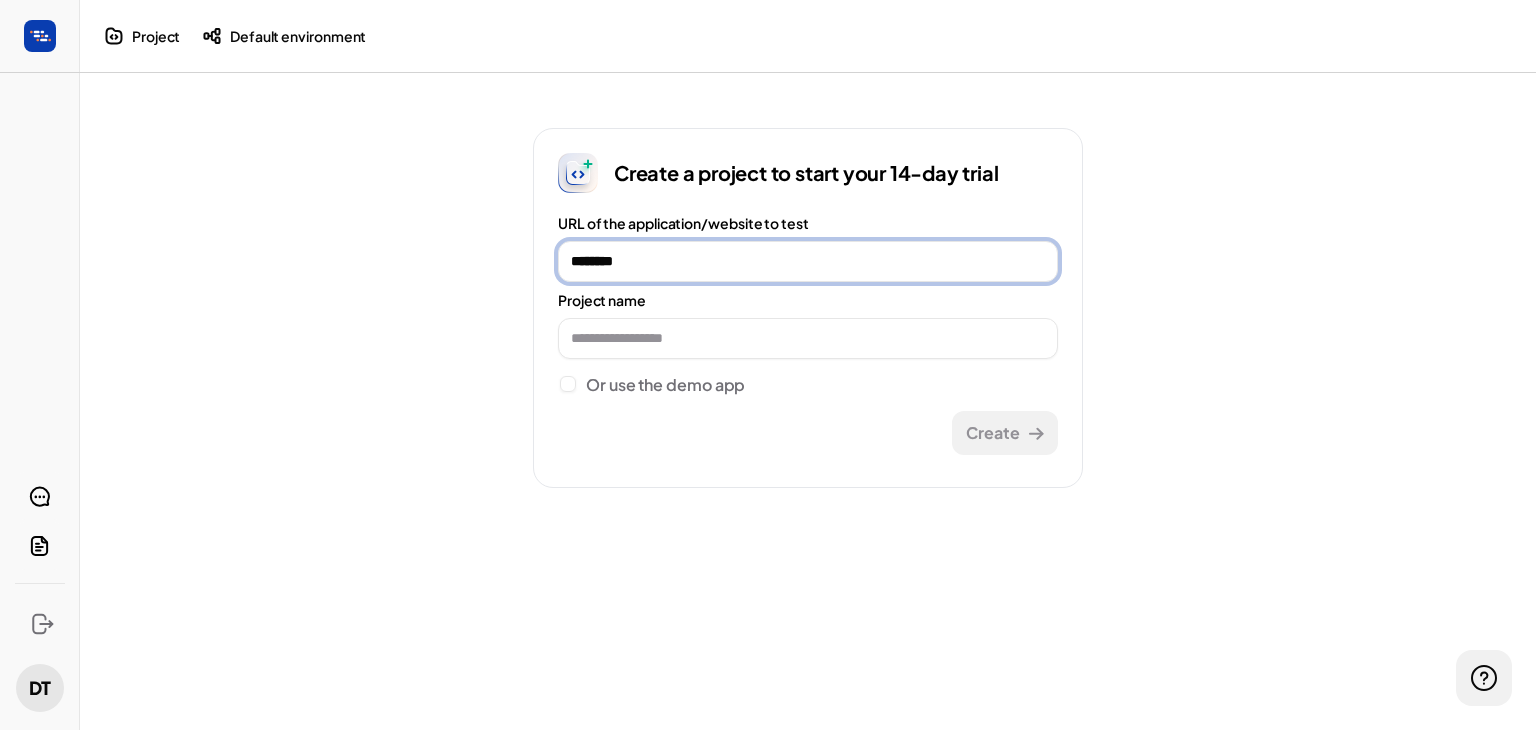 click on "********" at bounding box center (808, 261) 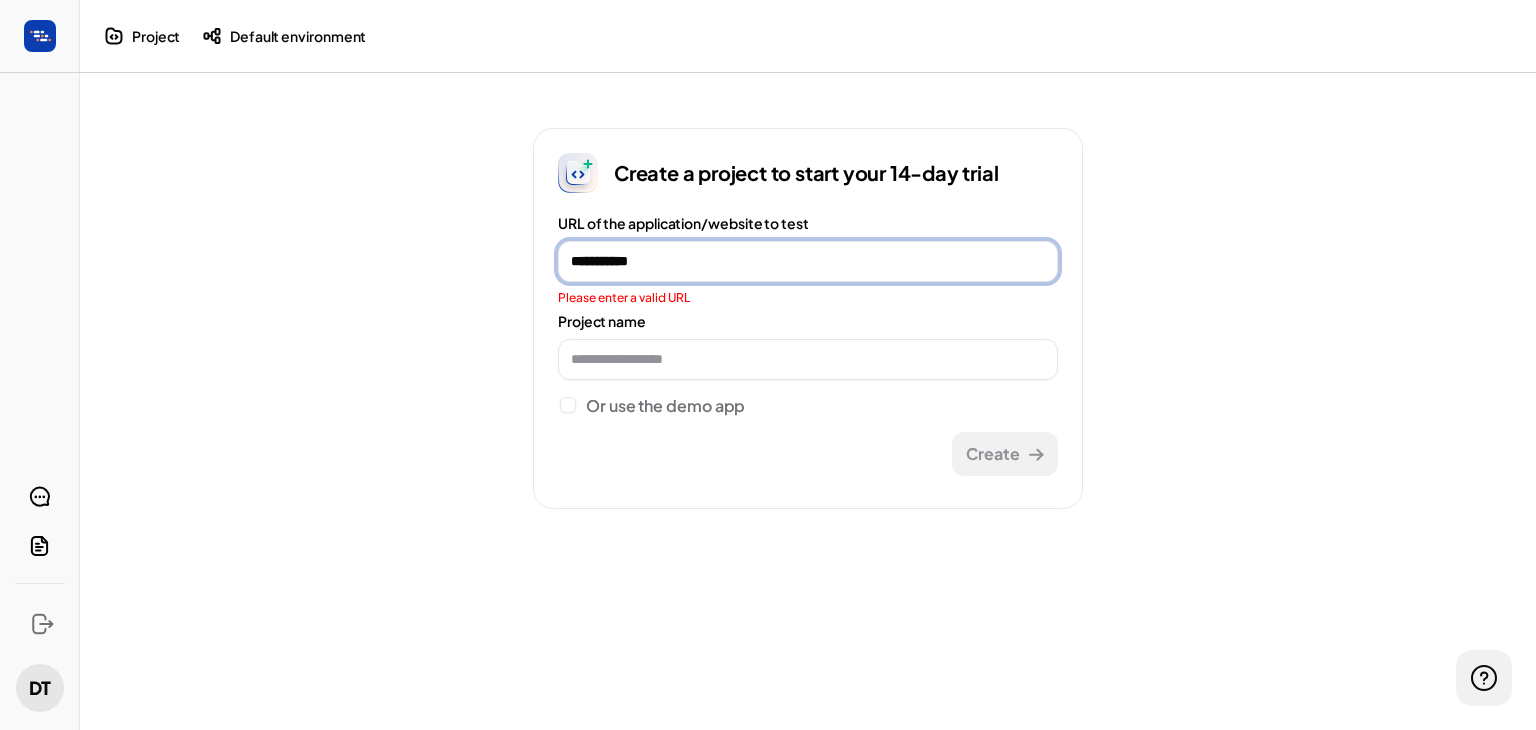 type on "**********" 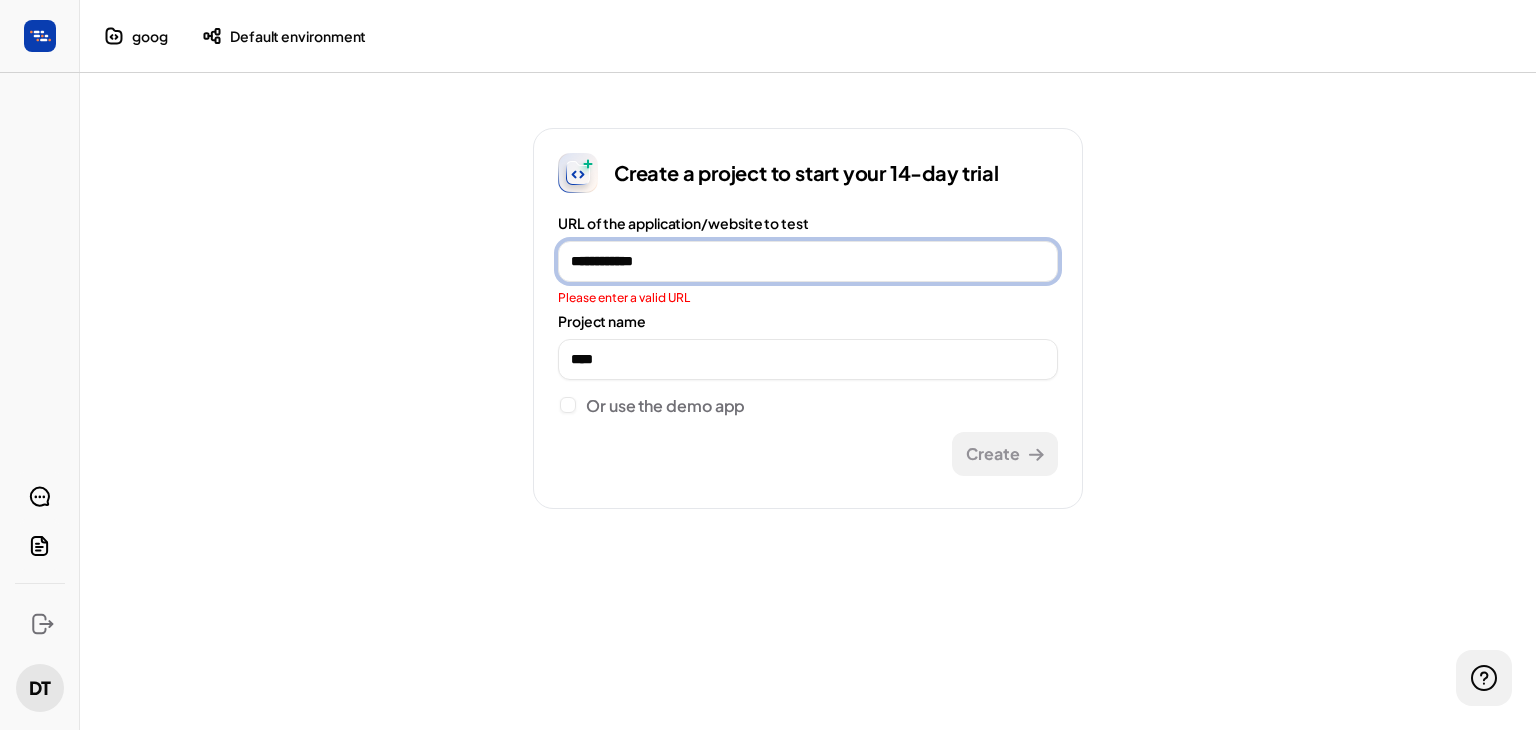 type on "**********" 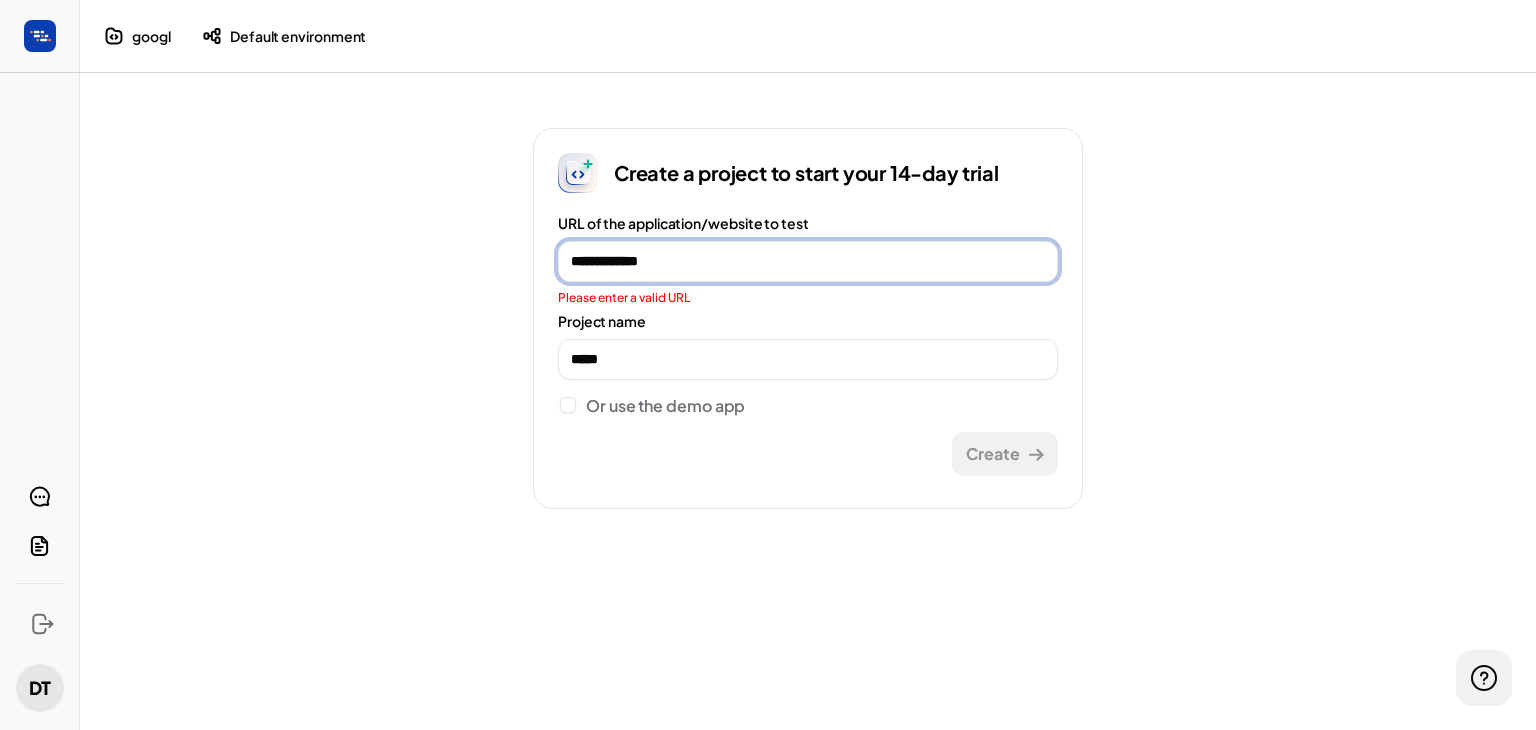type on "**********" 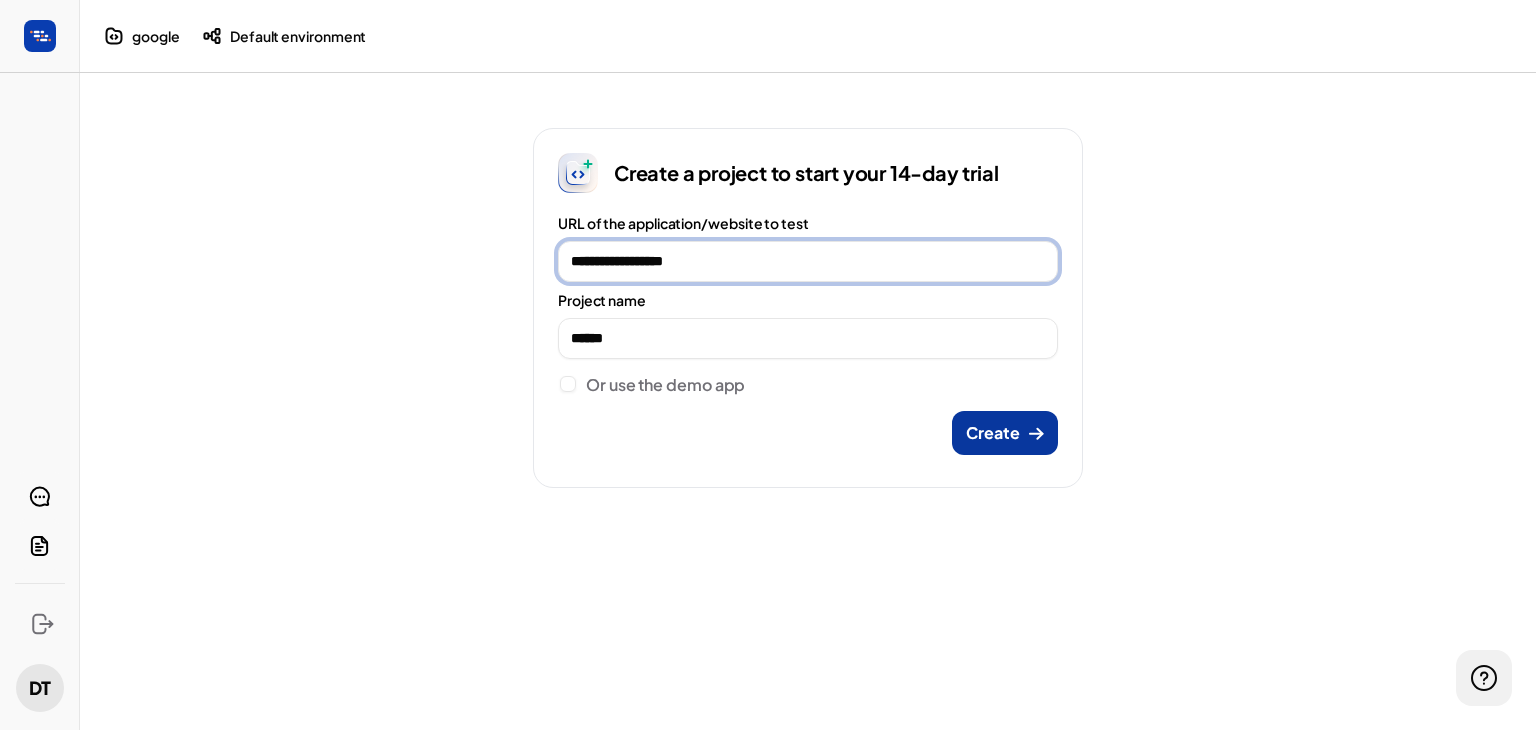 type on "**********" 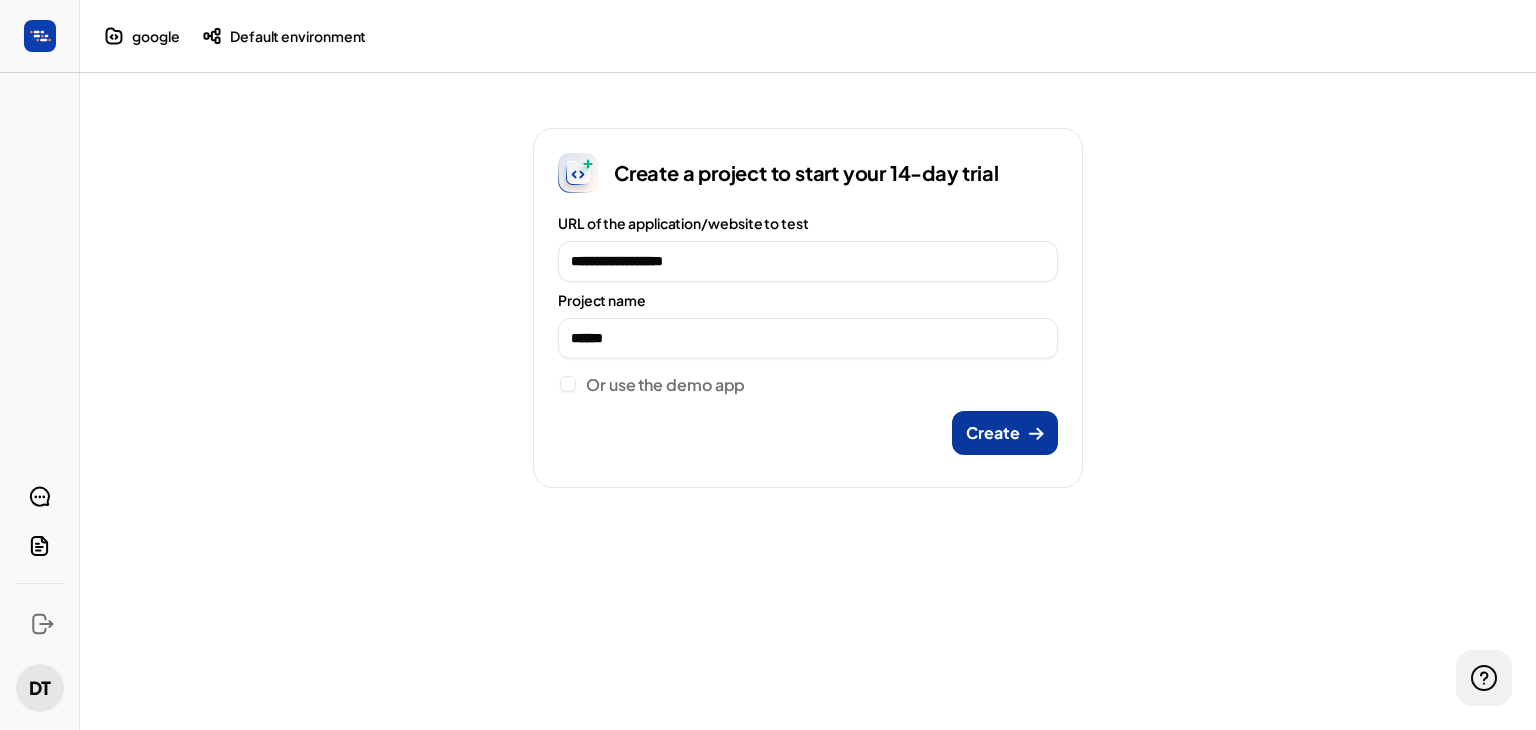 click on "Create" at bounding box center (1005, 433) 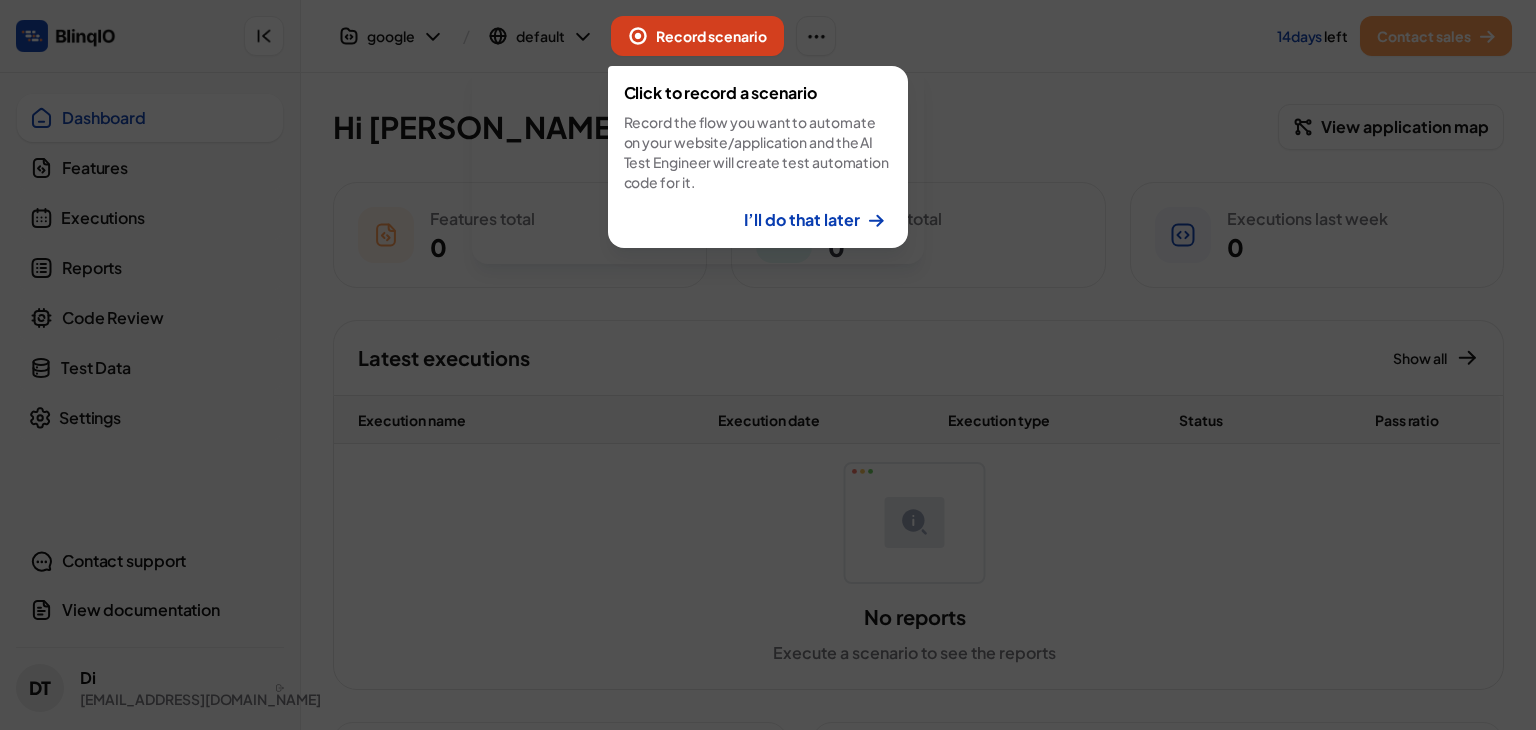 click on "Record scenario" at bounding box center (697, 36) 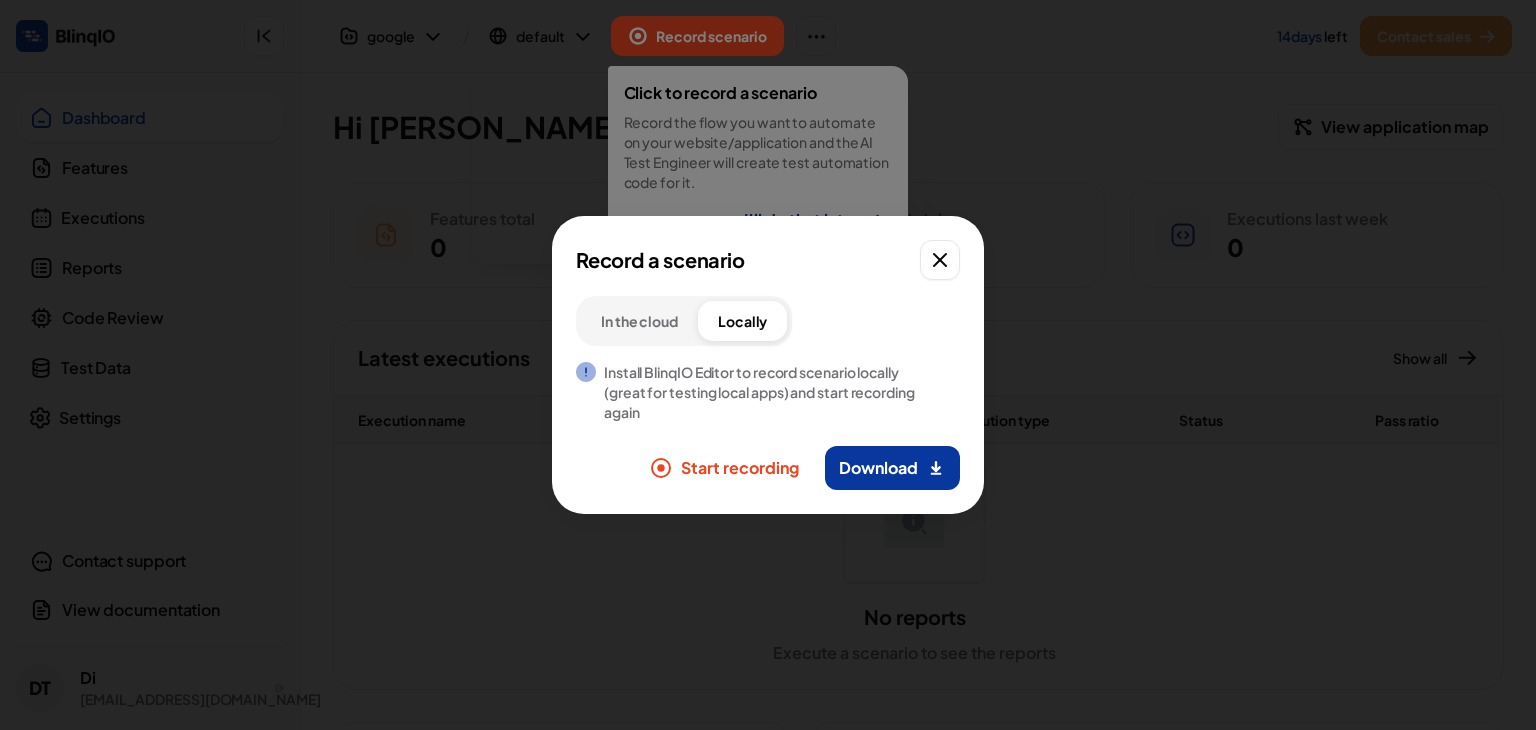 click on "Download" at bounding box center (878, 468) 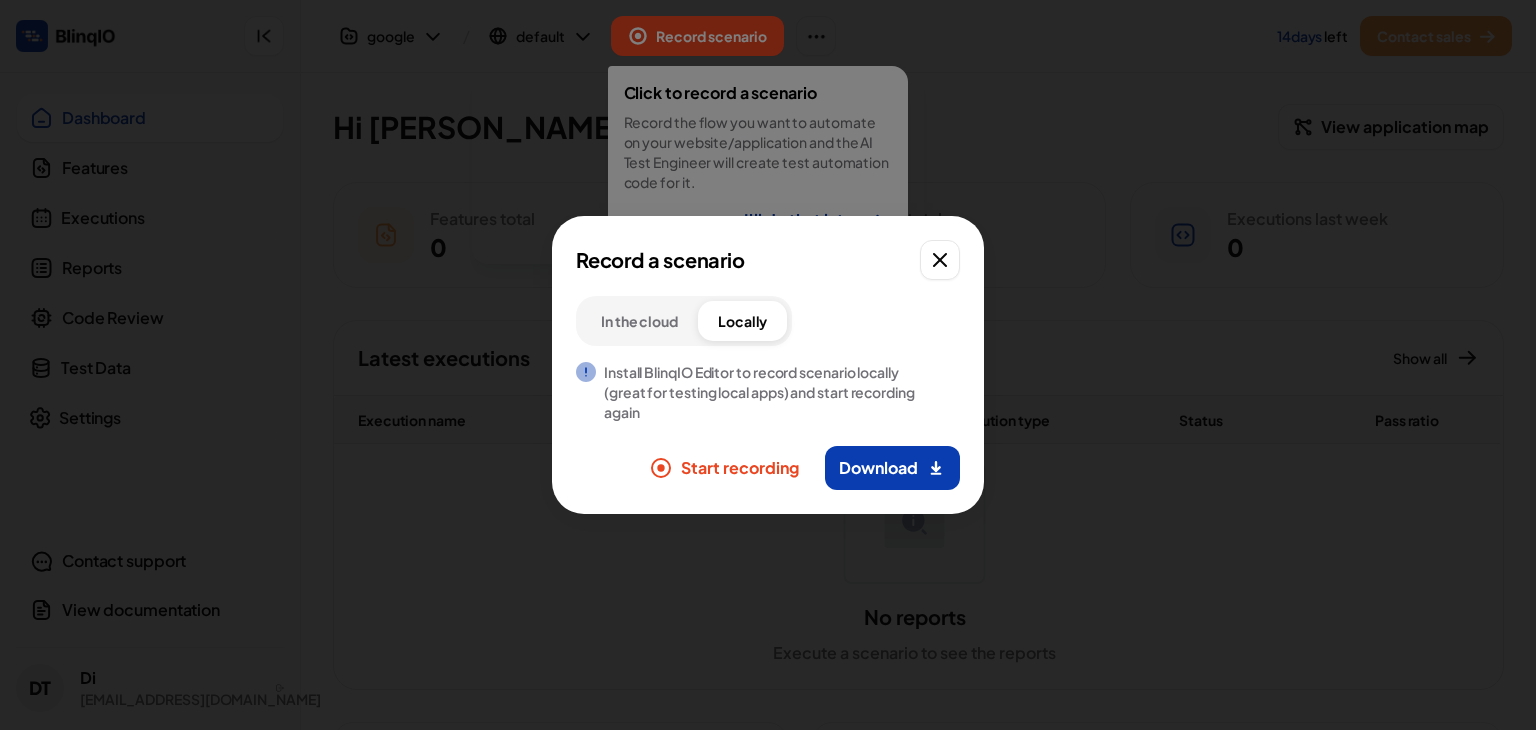 click on "In the cloud" at bounding box center [639, 321] 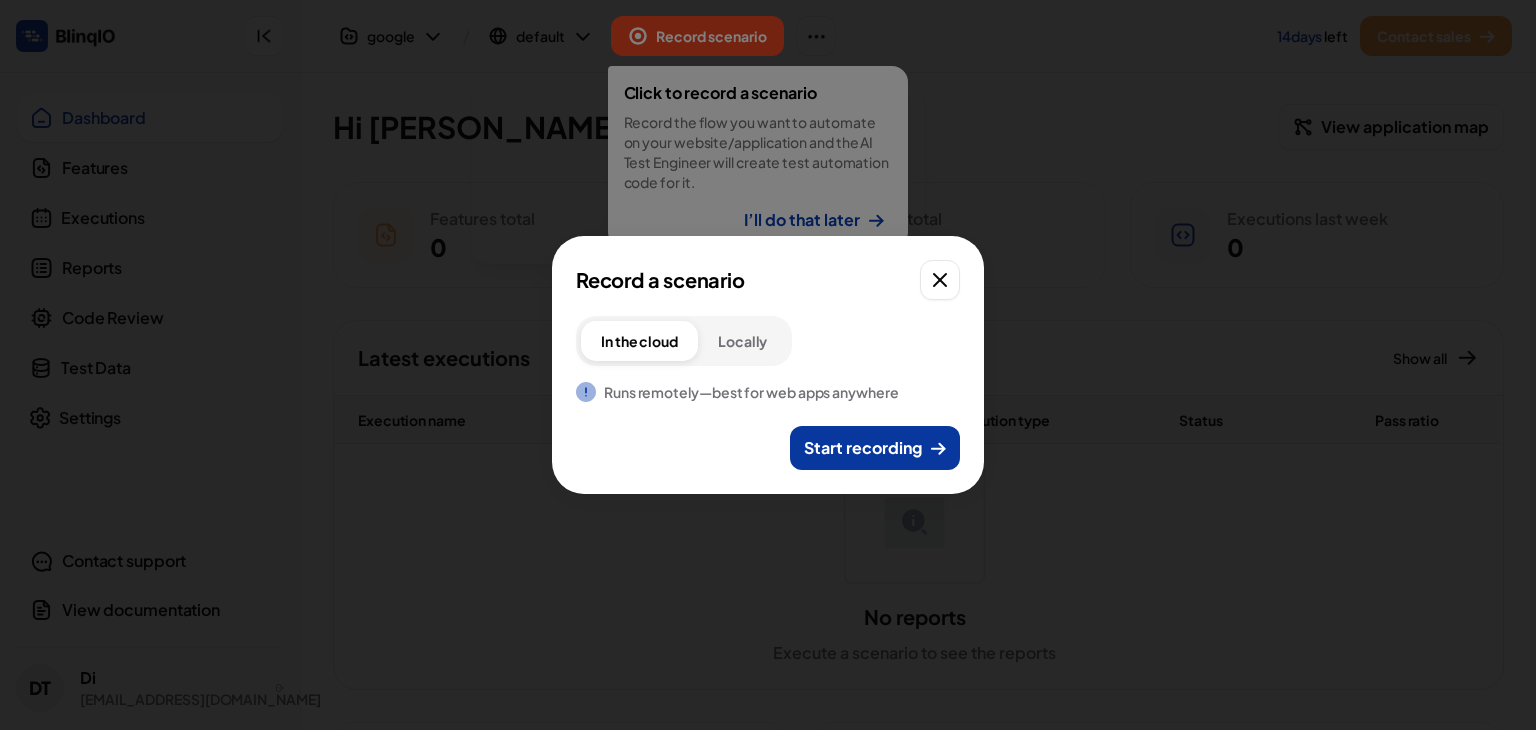 click on "Start recording" at bounding box center (863, 448) 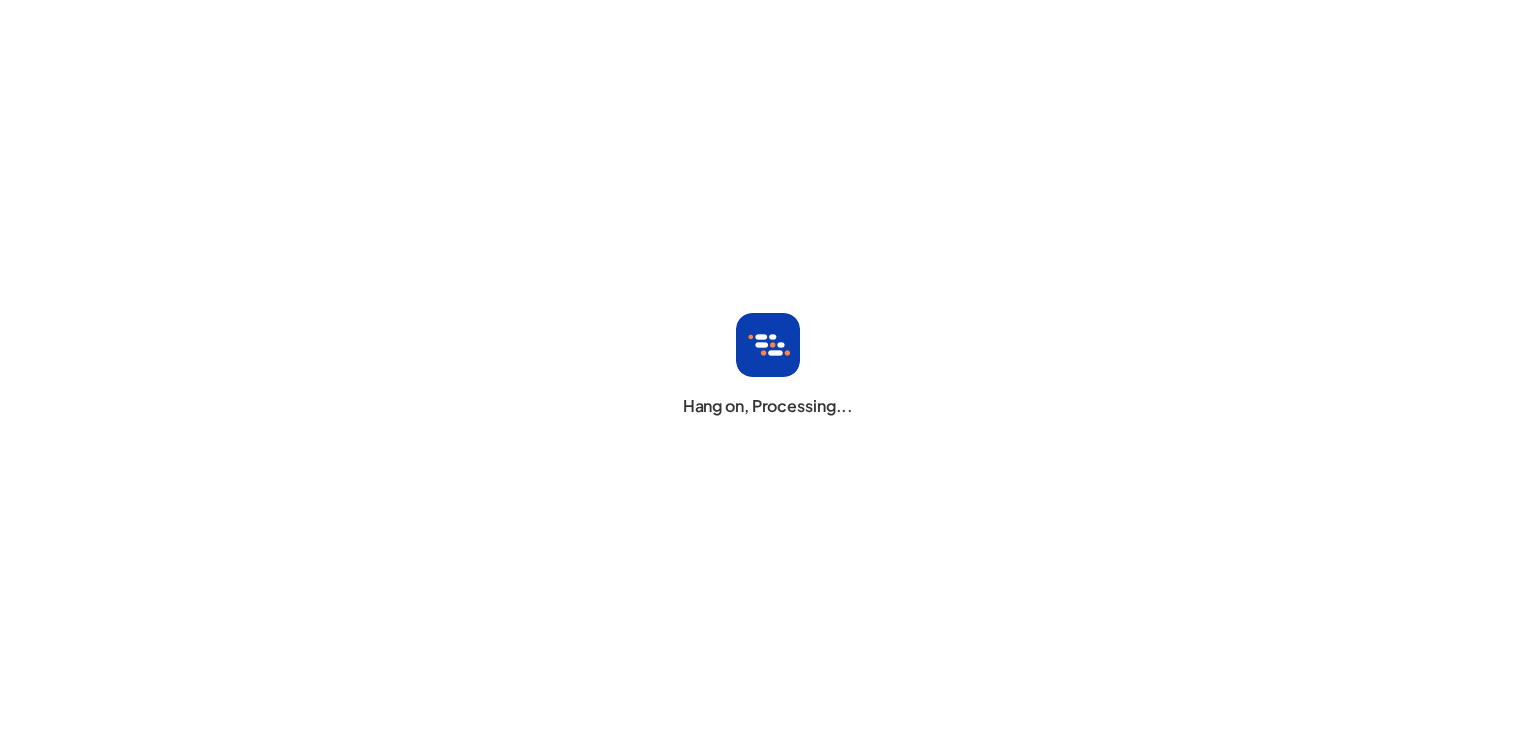 scroll, scrollTop: 0, scrollLeft: 0, axis: both 